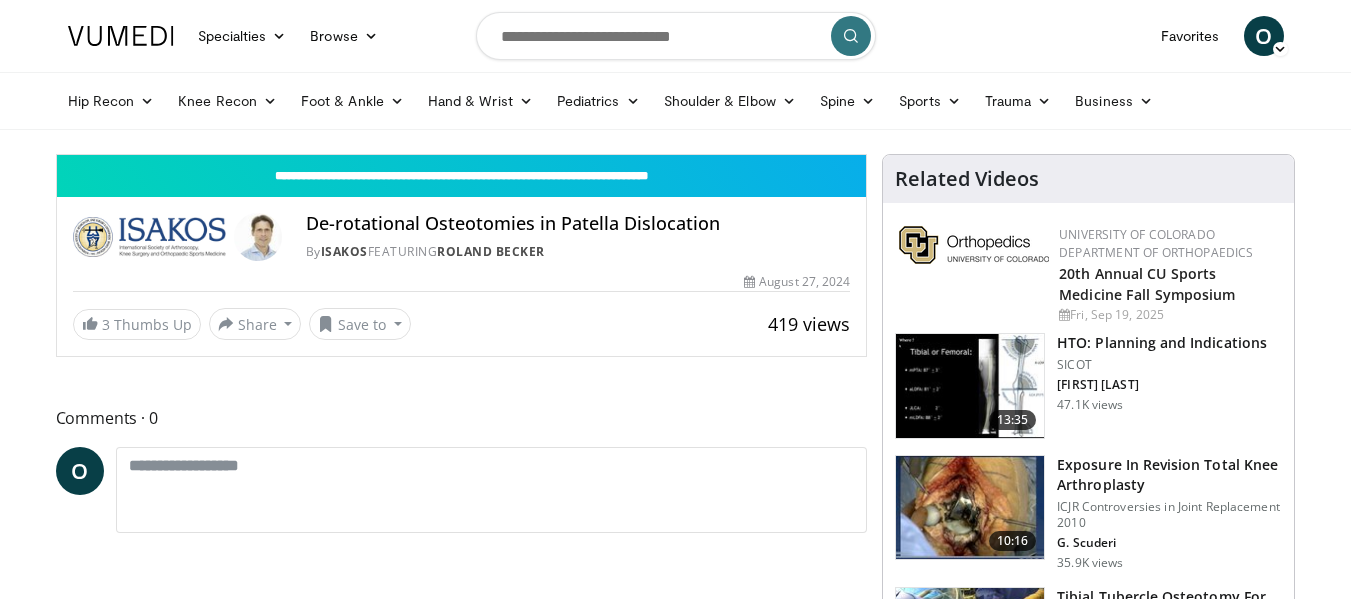 scroll, scrollTop: 0, scrollLeft: 0, axis: both 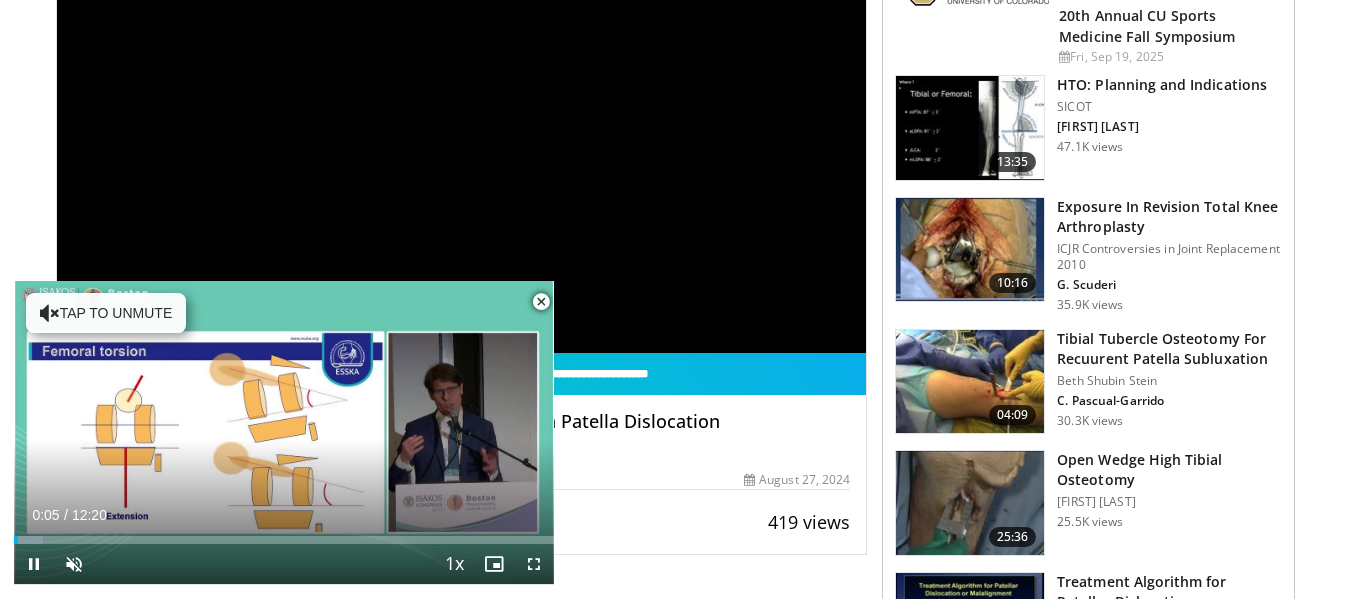 click at bounding box center [541, 302] 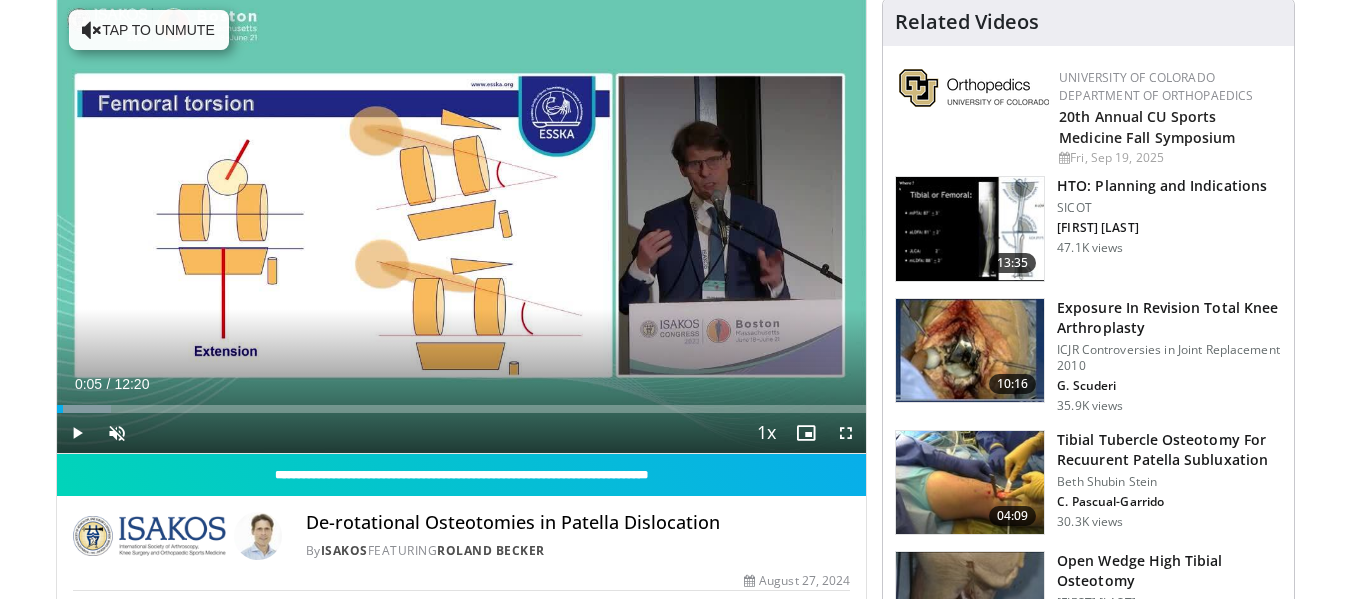 scroll, scrollTop: 160, scrollLeft: 0, axis: vertical 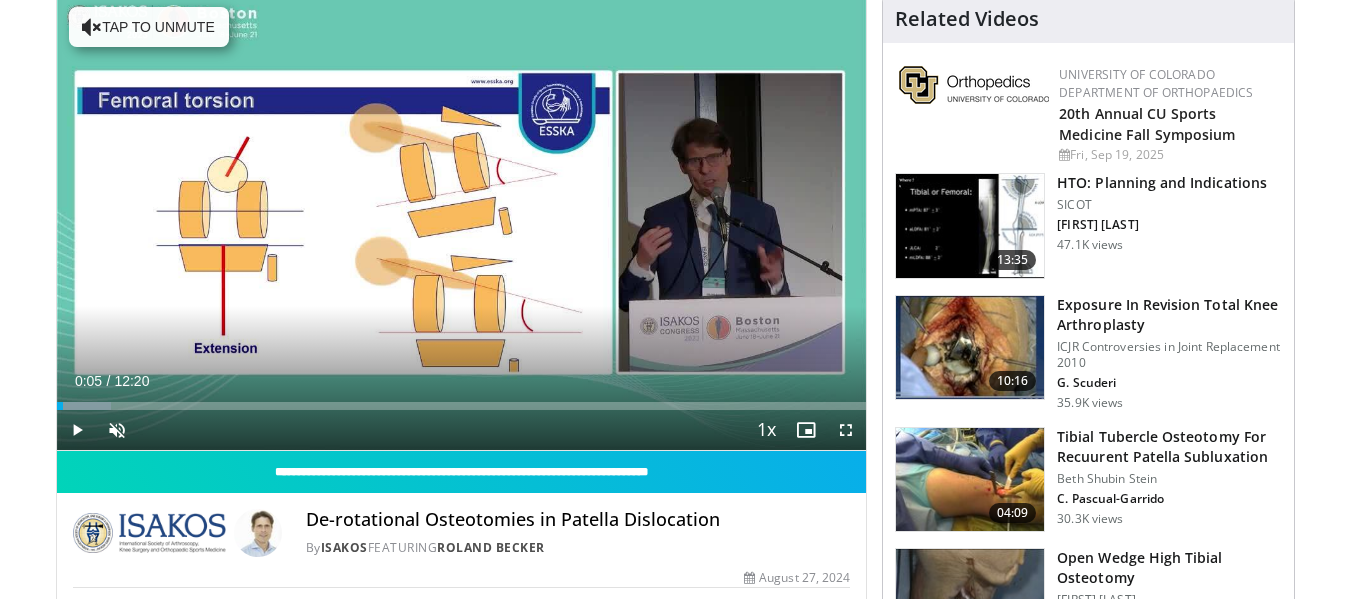 click on "**********" at bounding box center (469, 1372) 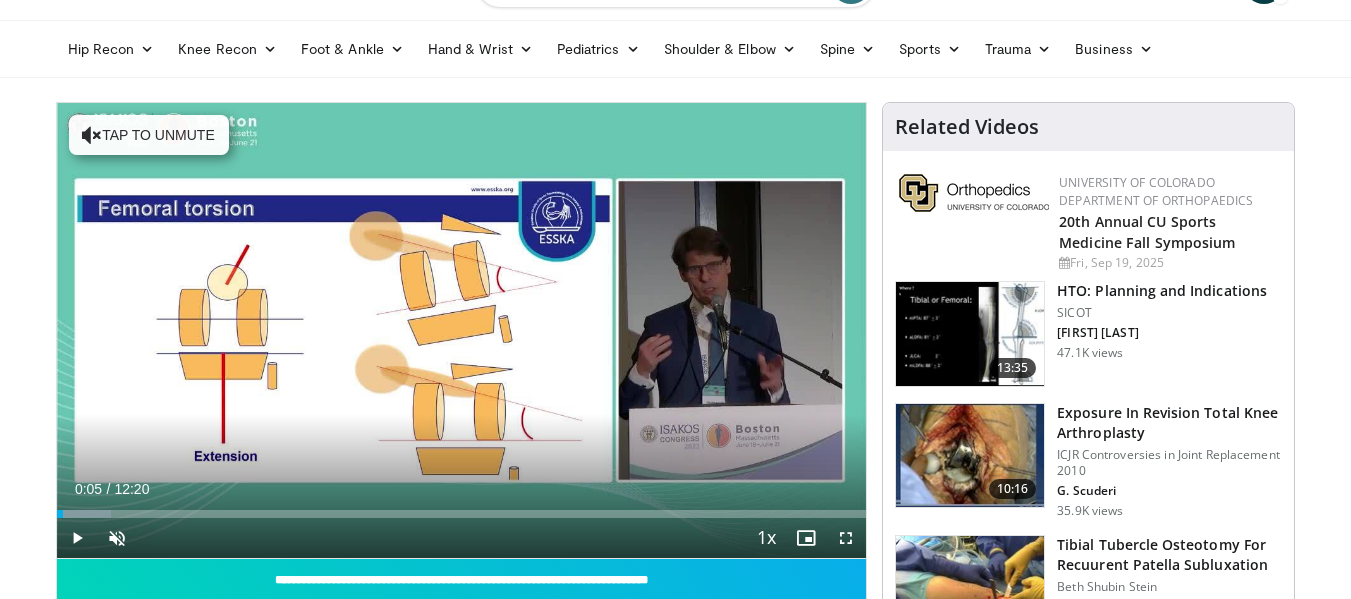 scroll, scrollTop: 0, scrollLeft: 0, axis: both 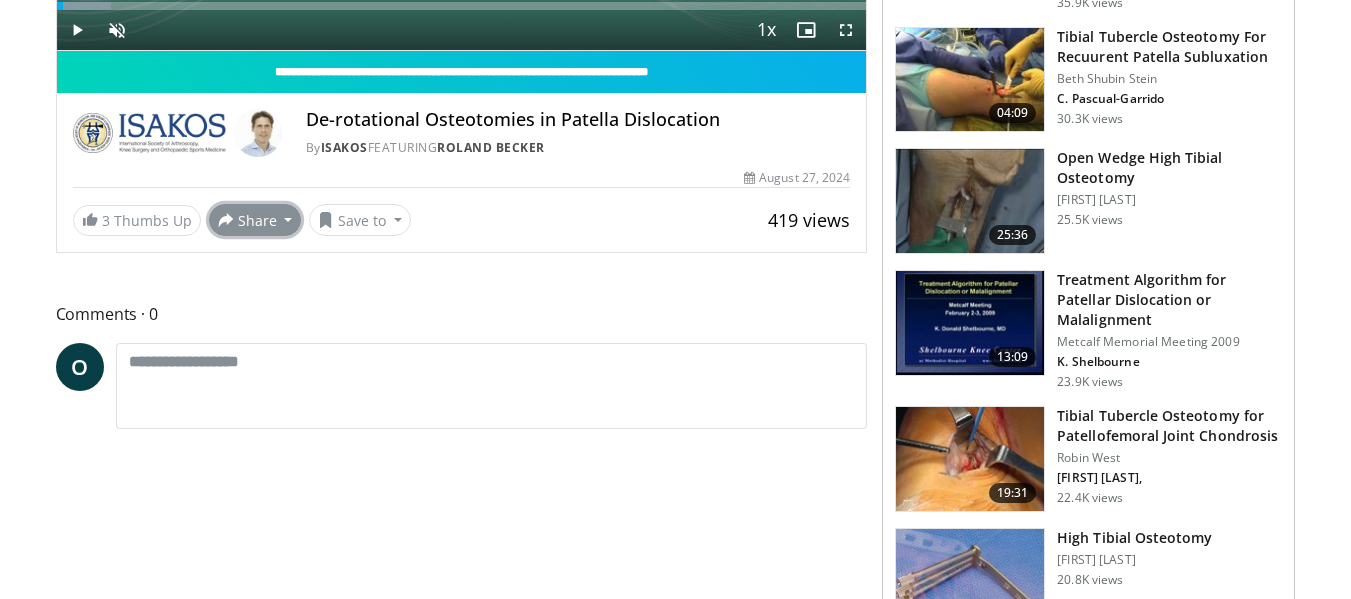 click on "Share" at bounding box center [255, 220] 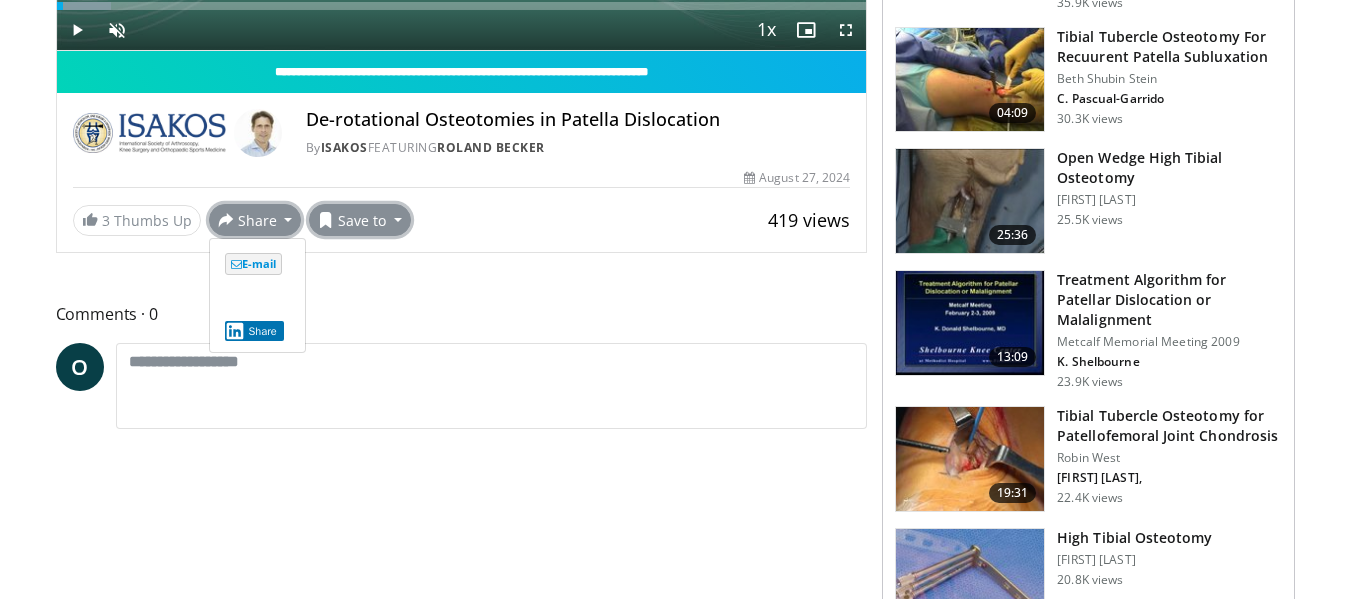 click on "Save to" at bounding box center (360, 220) 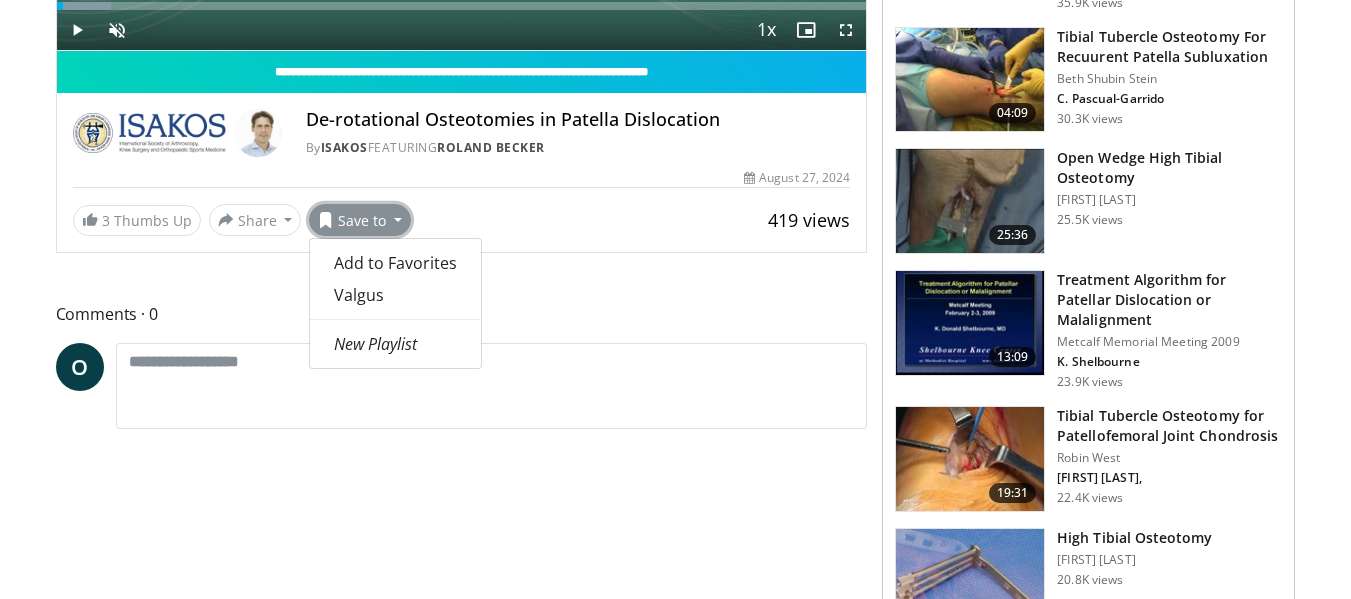 click on "3
Thumbs Up
Share De-rotational Osteotomies...
×
Enter one or more e-mail addresses, each in a new line
Message
Send
Close
Share
E-mail
Share
Save to
Add to Favorites
Valgus
New Playlist
New Playlist ×" at bounding box center [462, 220] 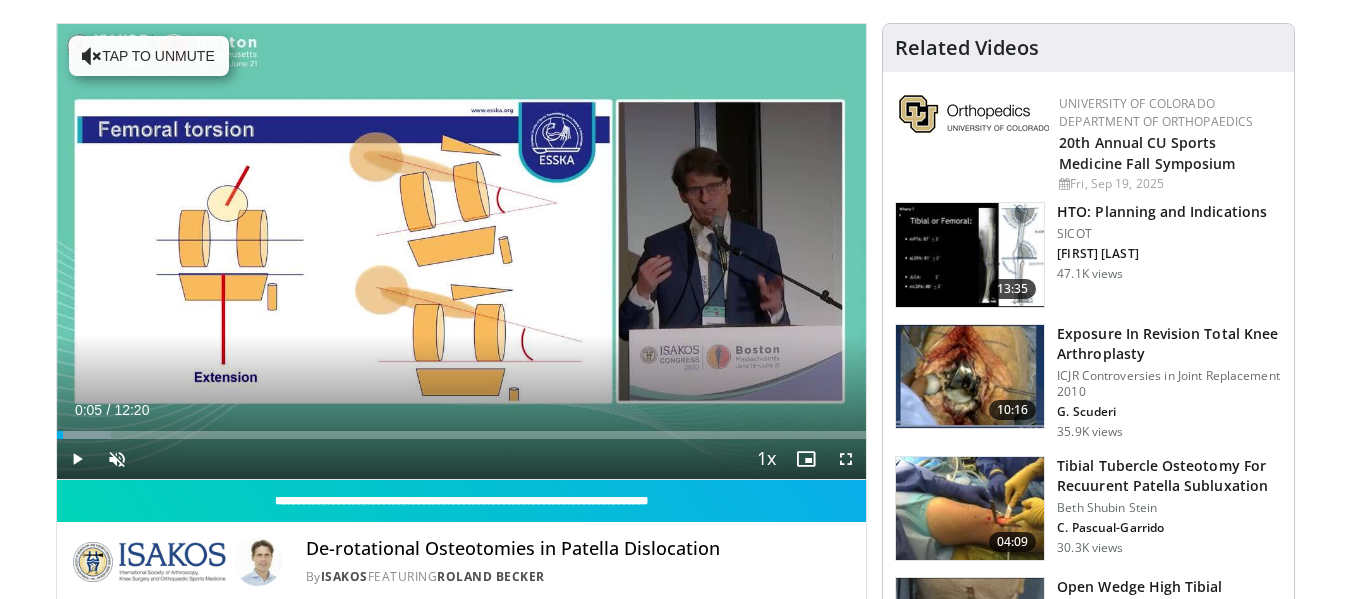 scroll, scrollTop: 137, scrollLeft: 0, axis: vertical 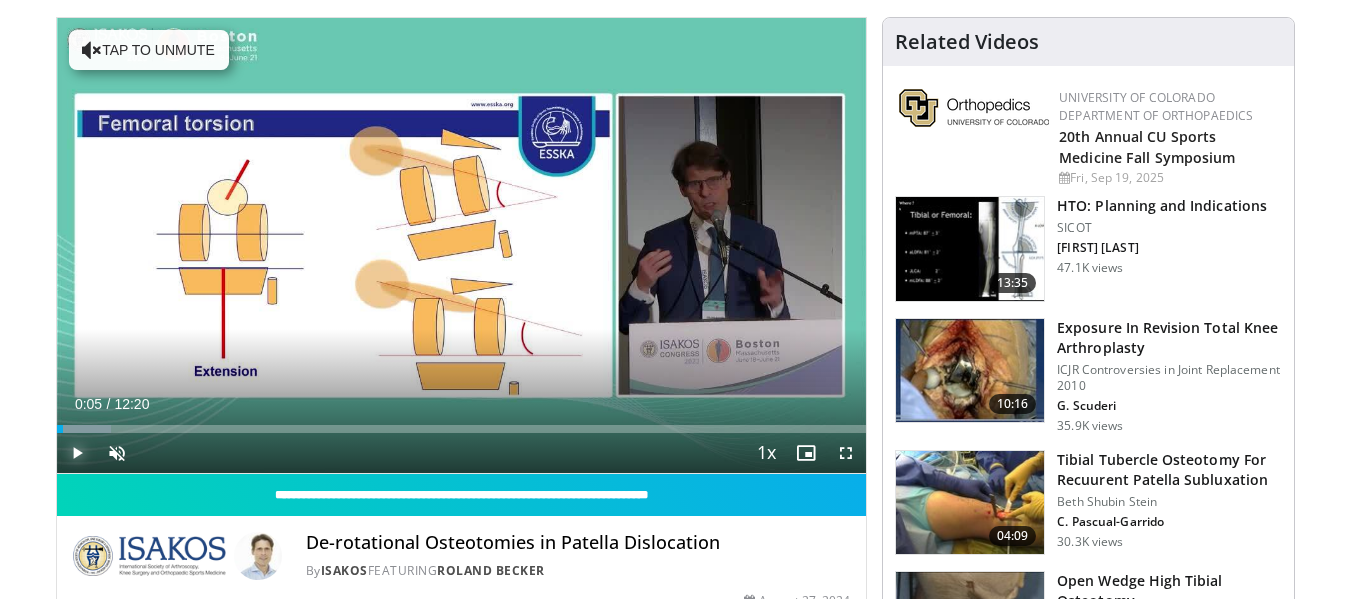 click at bounding box center (77, 453) 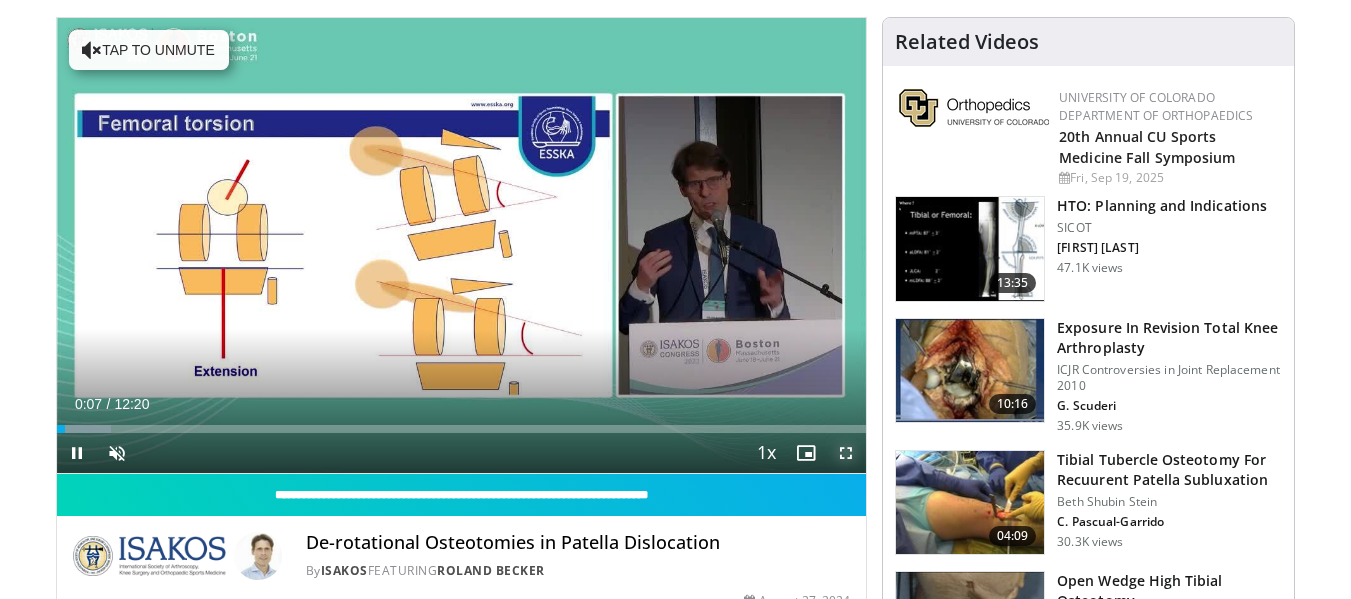 click at bounding box center (846, 453) 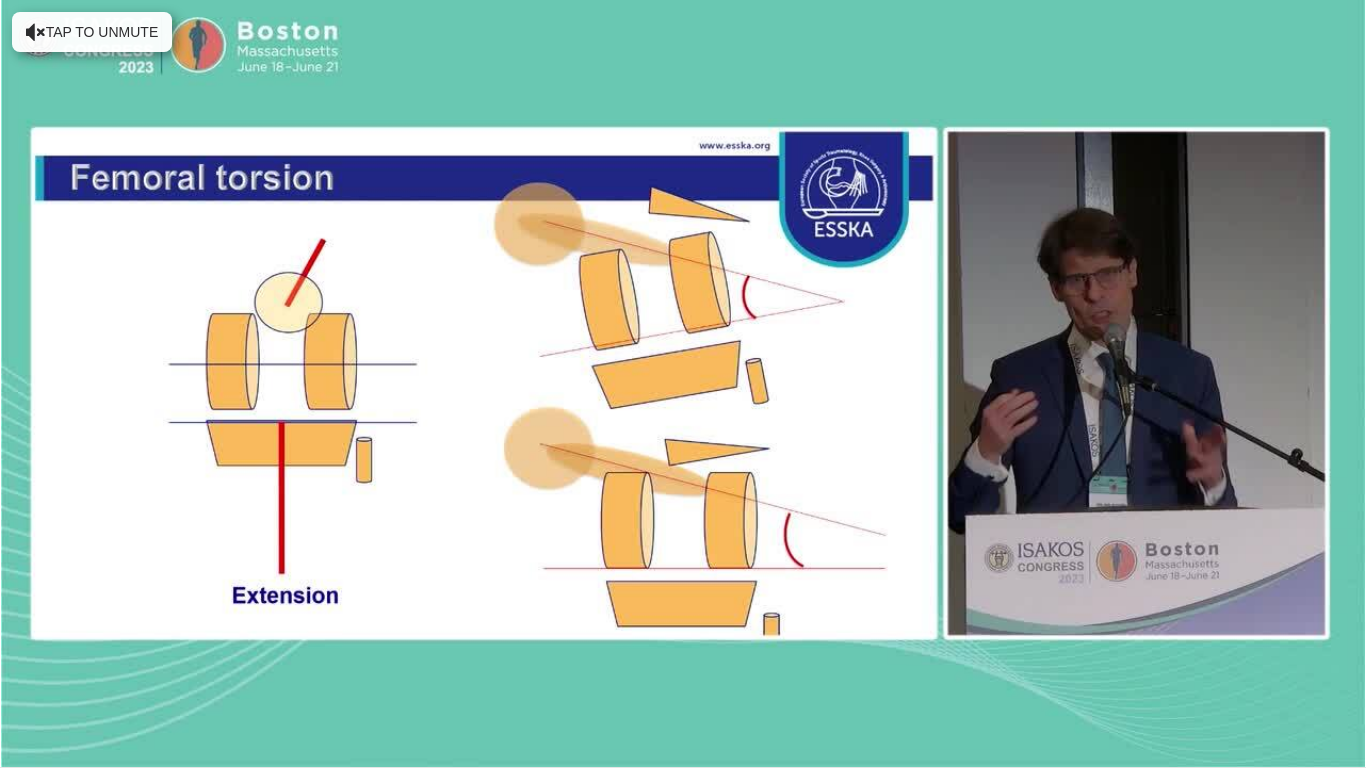 click on "10 seconds
Tap to unmute" at bounding box center [683, 383] 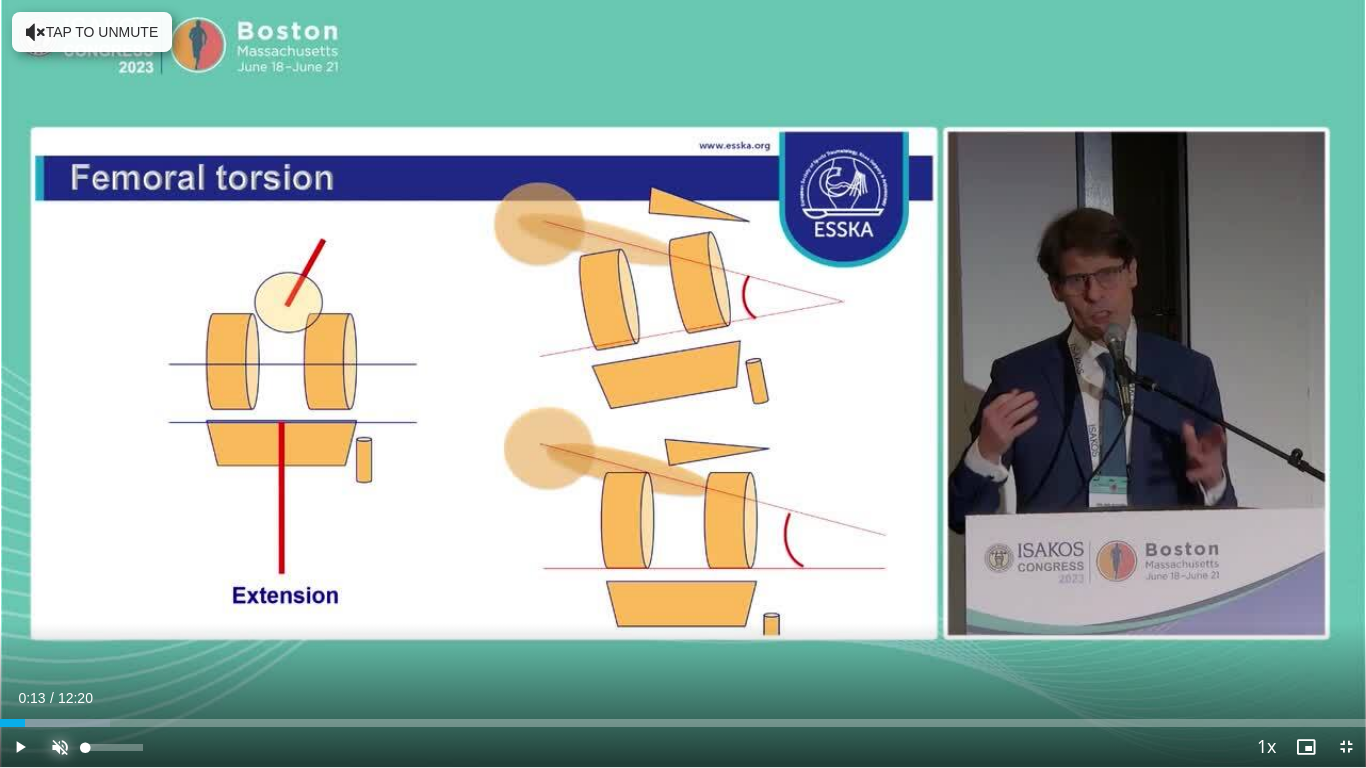 click at bounding box center [60, 747] 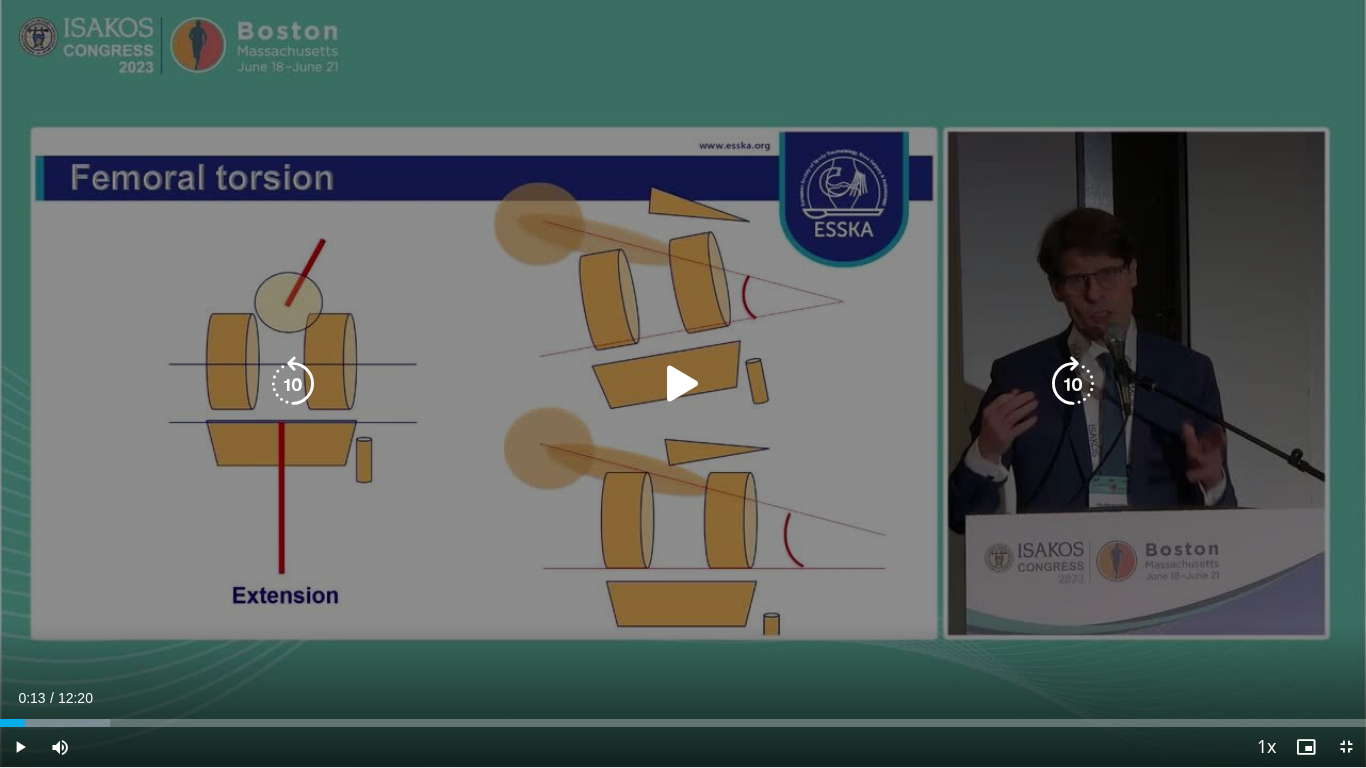click at bounding box center [683, 384] 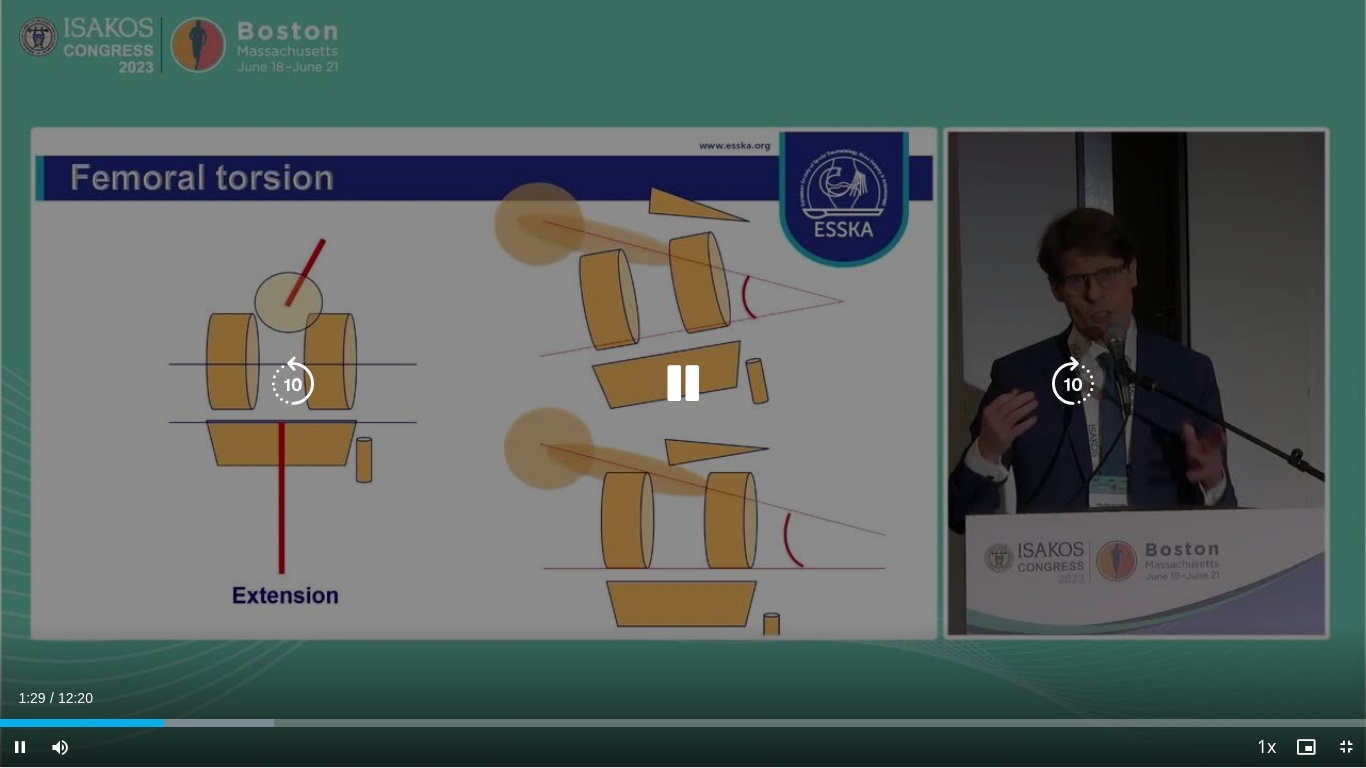 click at bounding box center [683, 384] 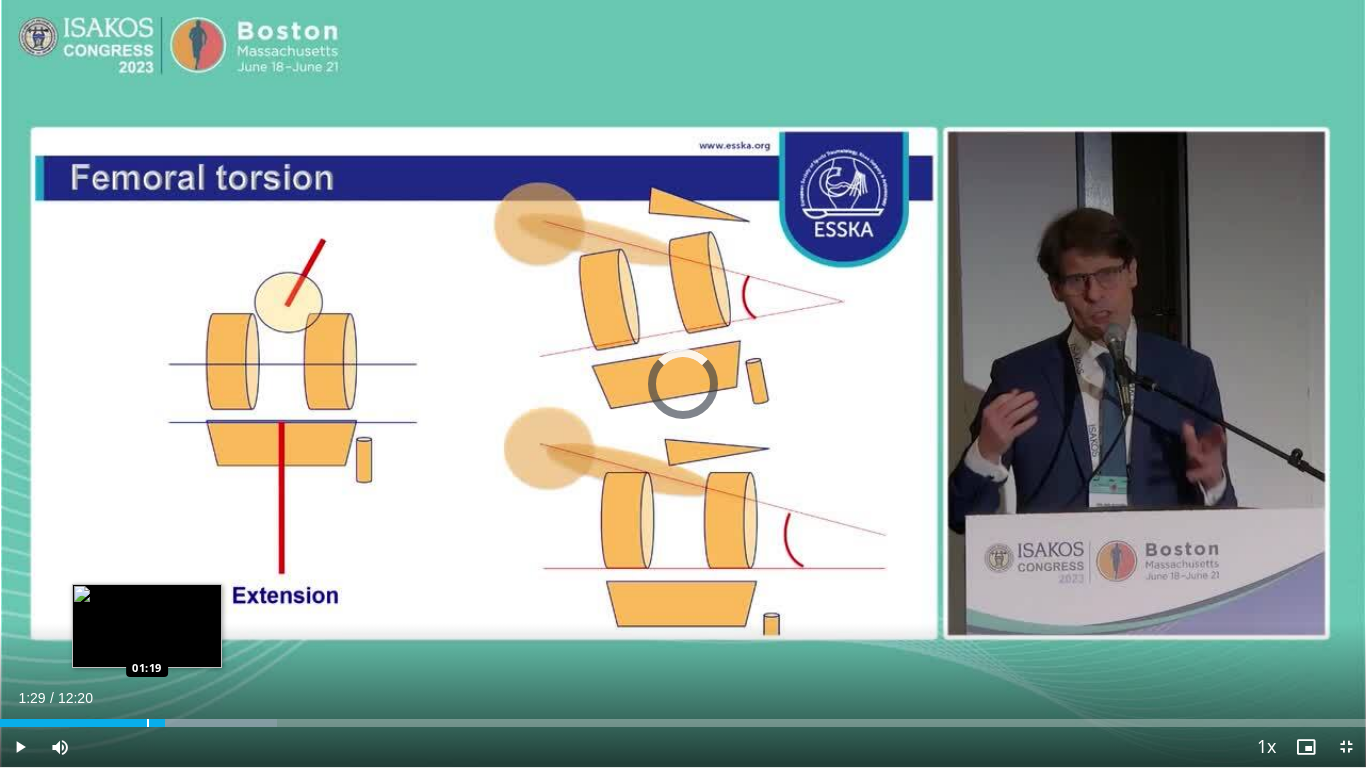click at bounding box center [148, 723] 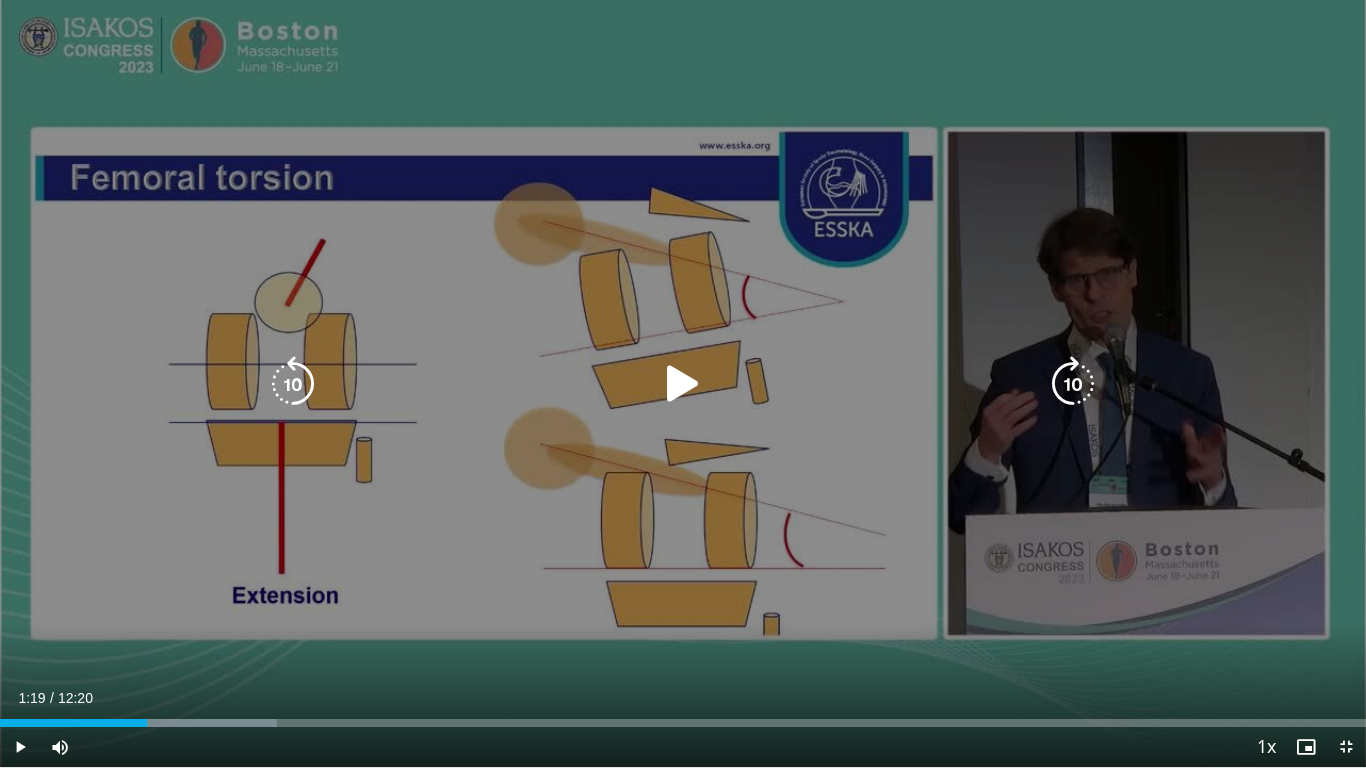 click at bounding box center [683, 384] 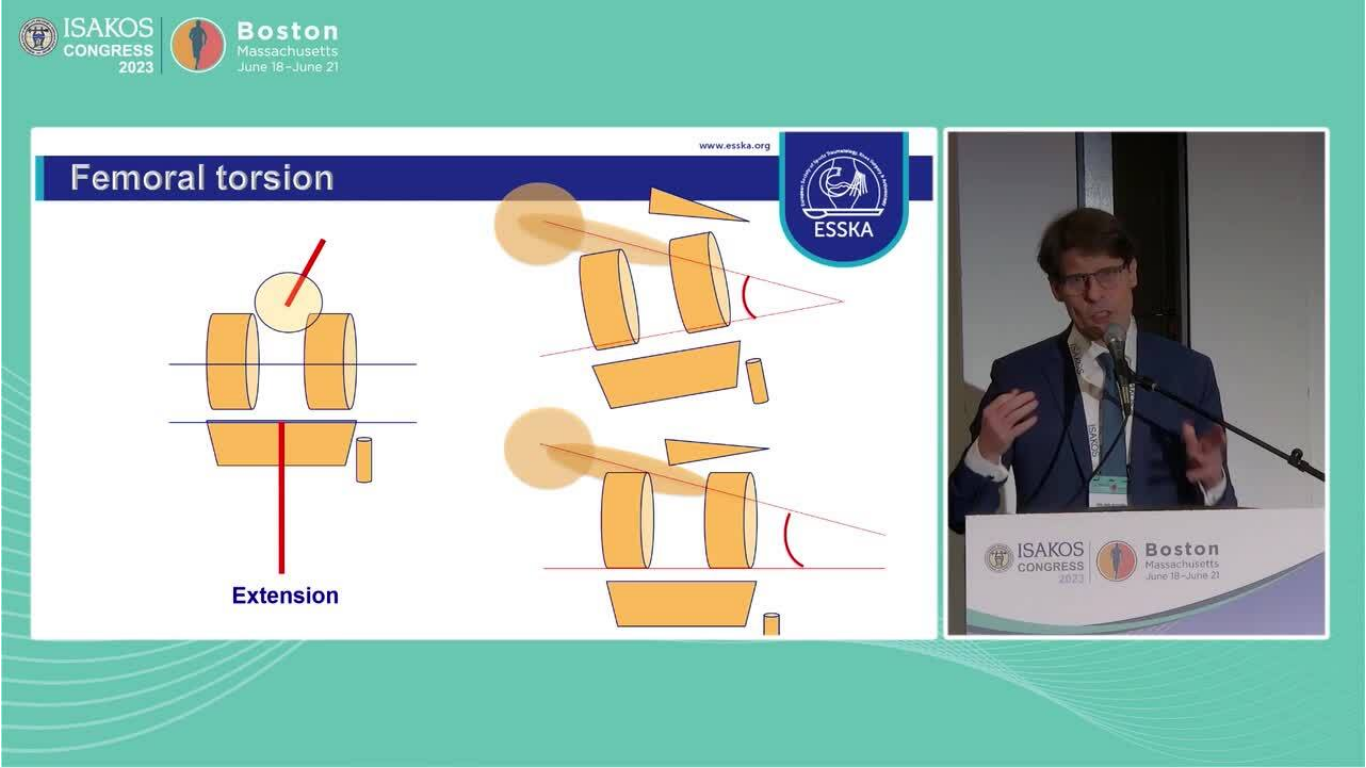 type 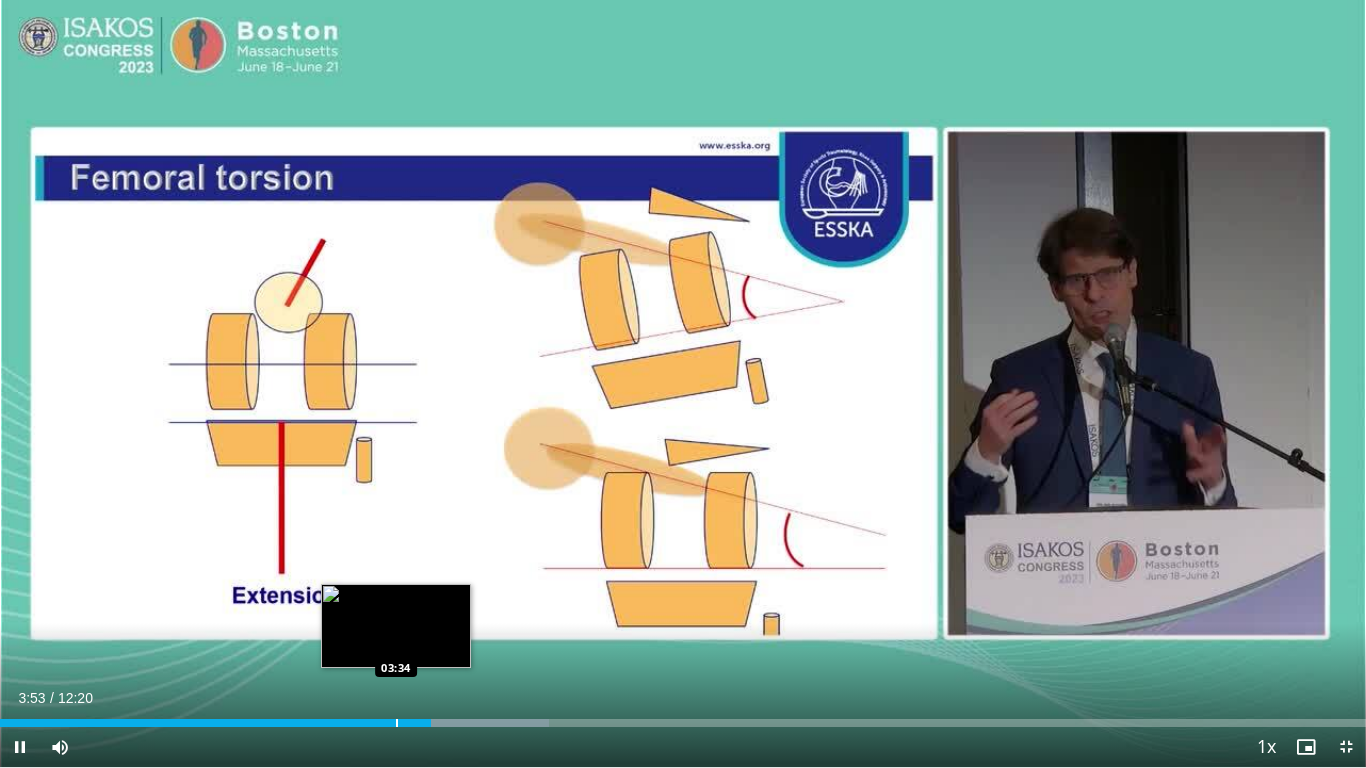 click on "Loaded :  40.19% 03:53 03:34" at bounding box center [683, 717] 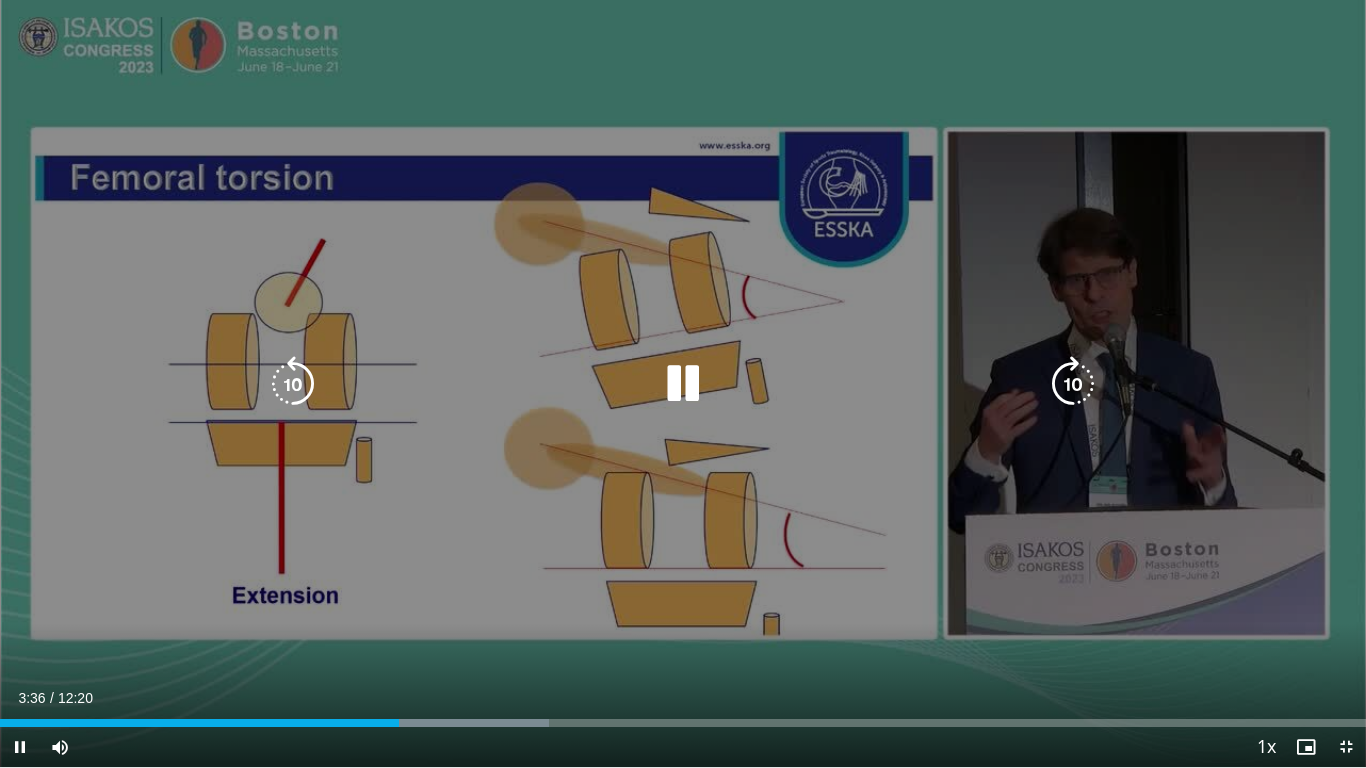 click at bounding box center [683, 384] 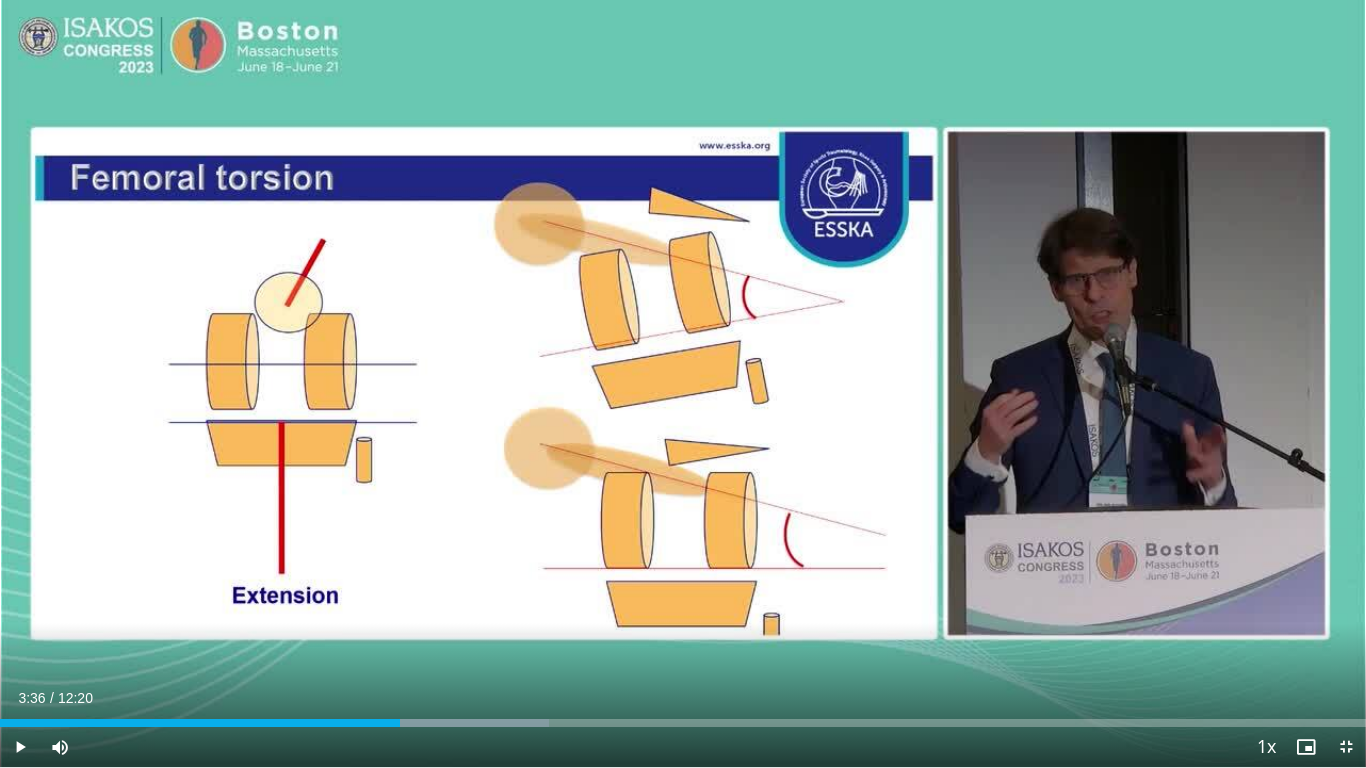 click on "10 seconds
Tap to unmute" at bounding box center [683, 383] 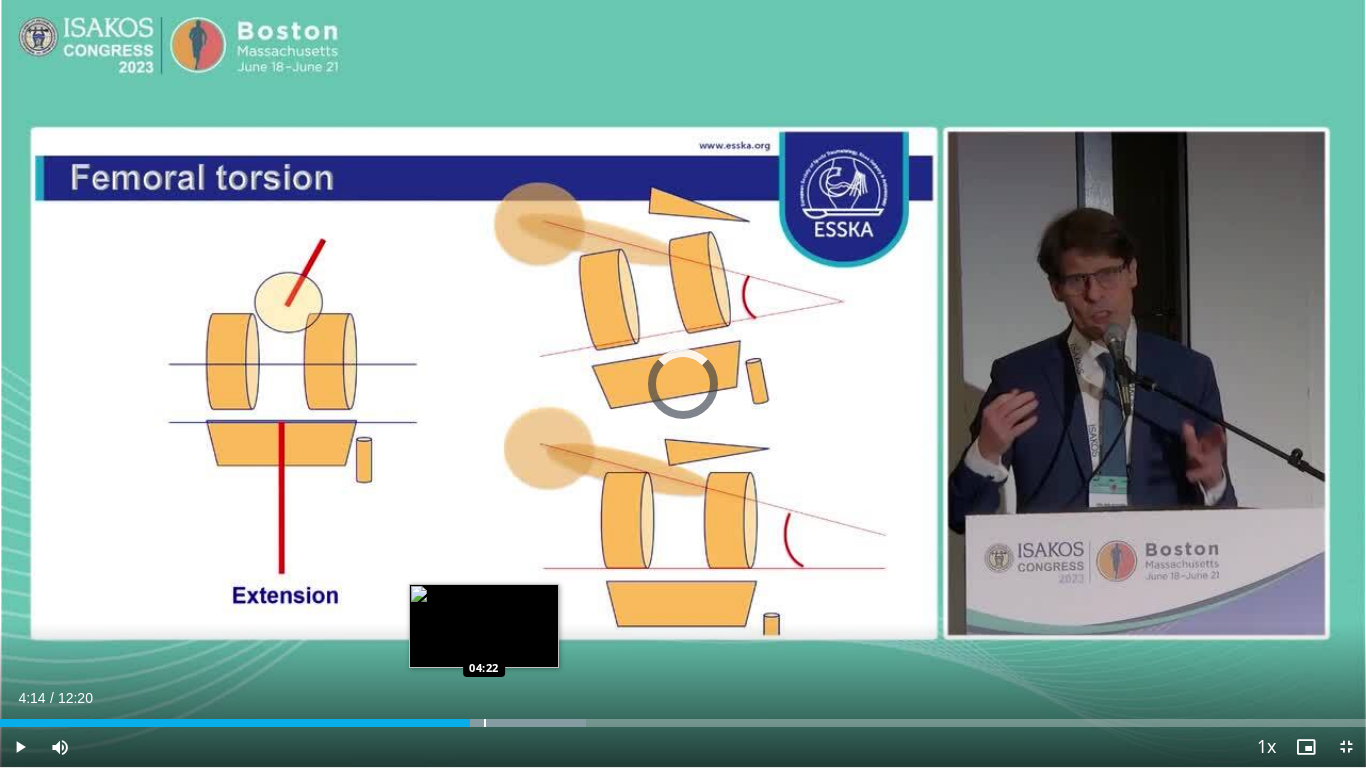 click at bounding box center [485, 723] 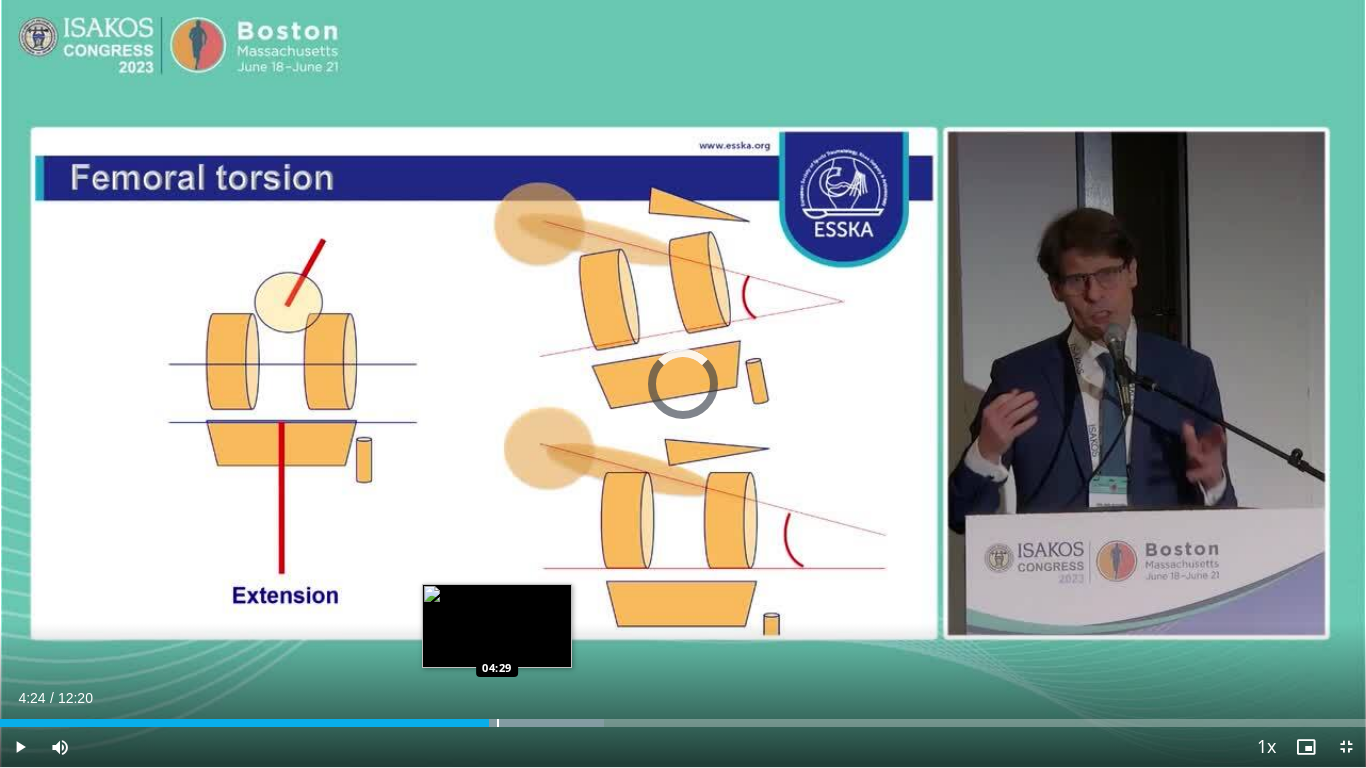 click at bounding box center (498, 723) 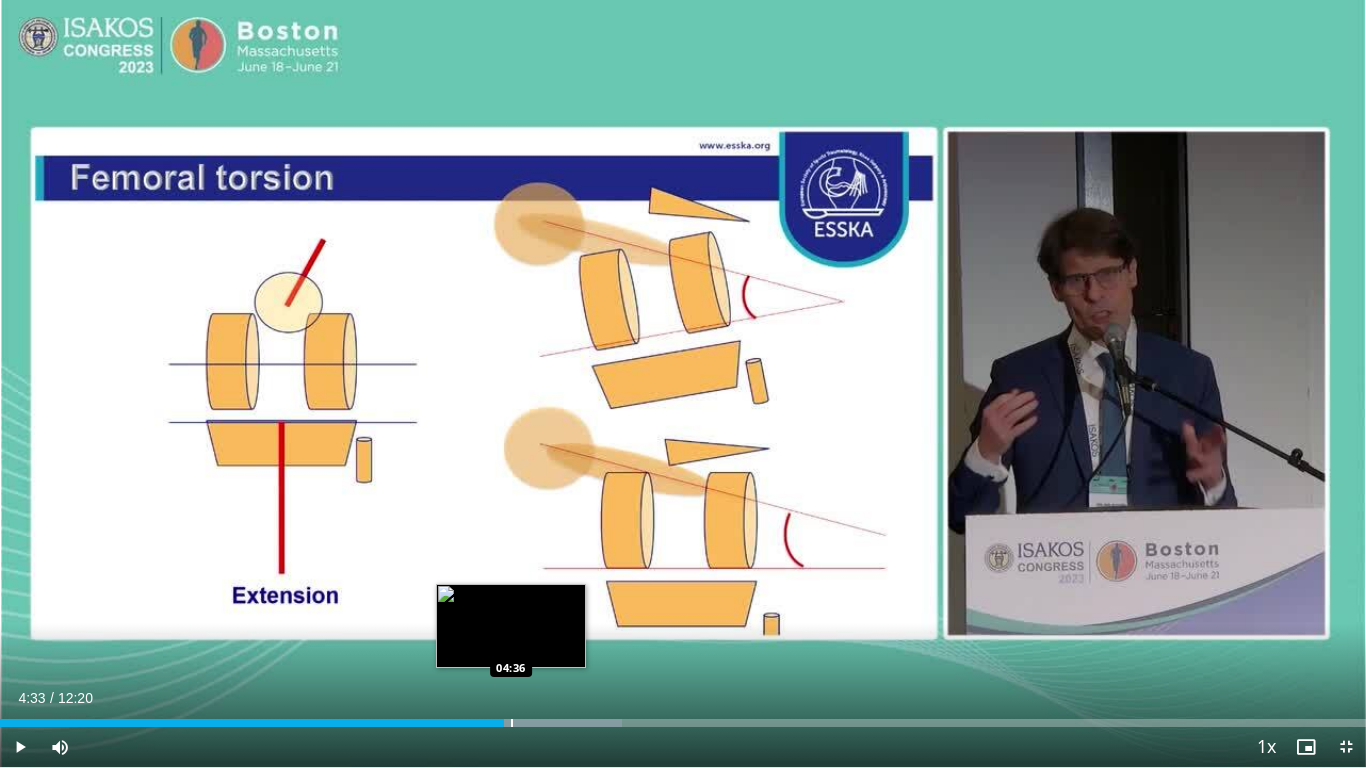 click at bounding box center (512, 723) 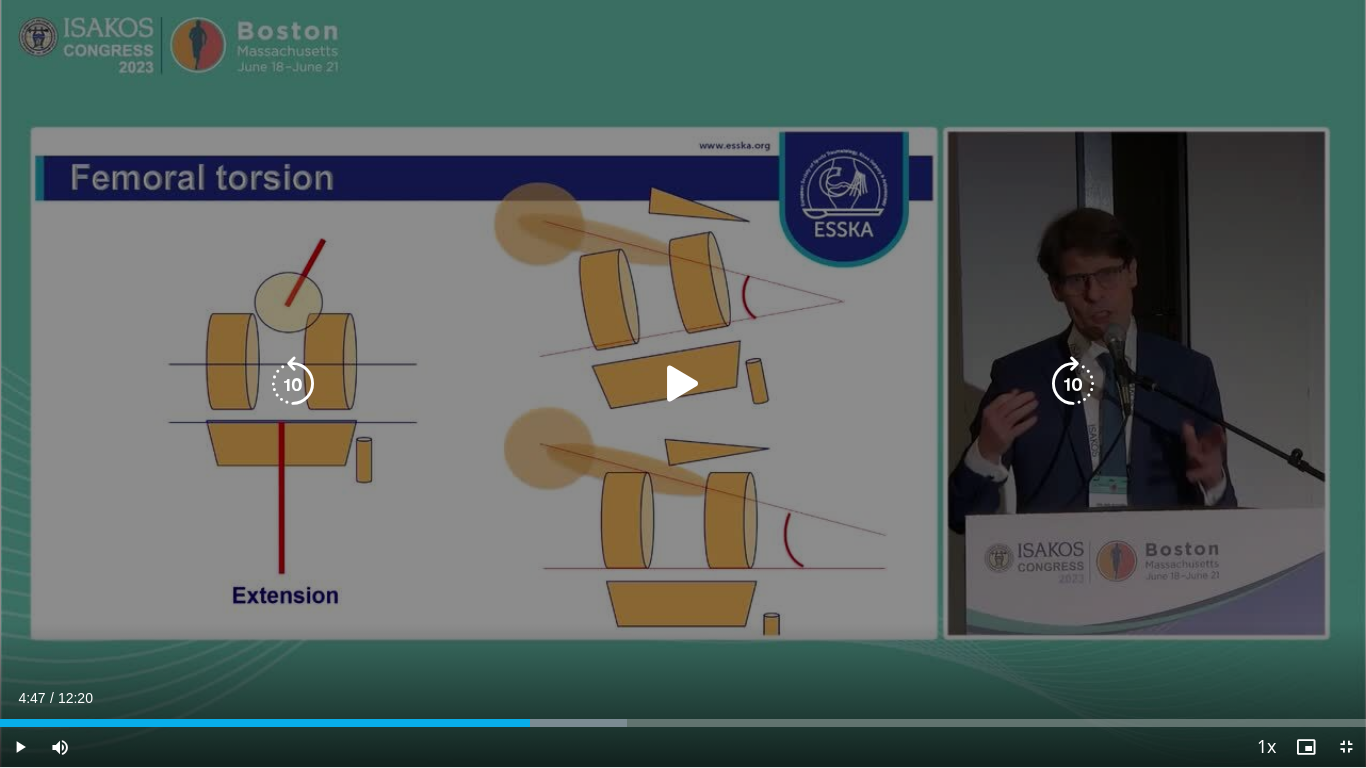 click at bounding box center (0, 0) 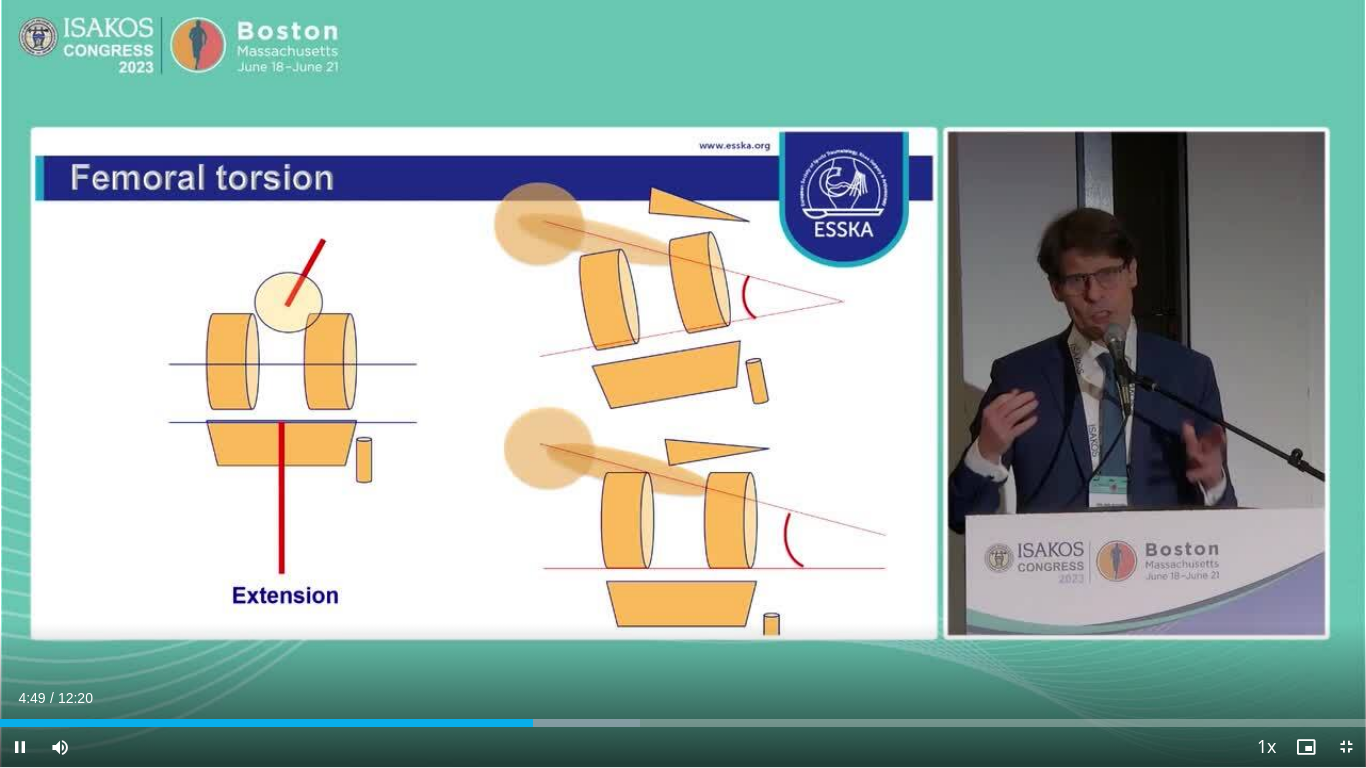 click on "Current Time  4:49 / Duration  12:20 Pause Skip Backward Skip Forward Mute Loaded :  46.88% 04:49 04:49 Stream Type  LIVE Seek to live, currently behind live LIVE   1x Playback Rate 0.5x 0.75x 1x , selected 1.25x 1.5x 1.75x 2x Chapters Chapters Descriptions descriptions off , selected Captions captions settings , opens captions settings dialog captions off , selected Audio Track en (Main) , selected Exit Fullscreen Enable picture-in-picture mode" at bounding box center (683, 747) 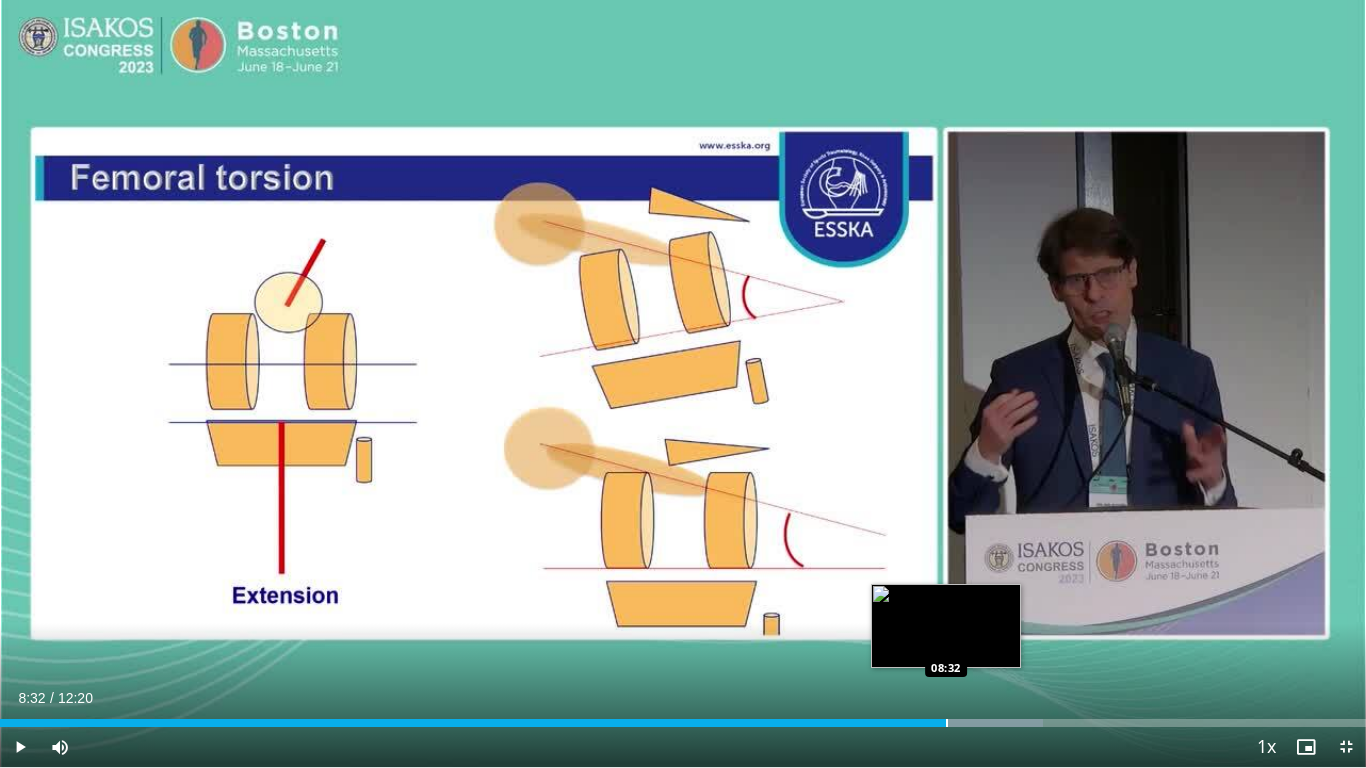 click at bounding box center (947, 723) 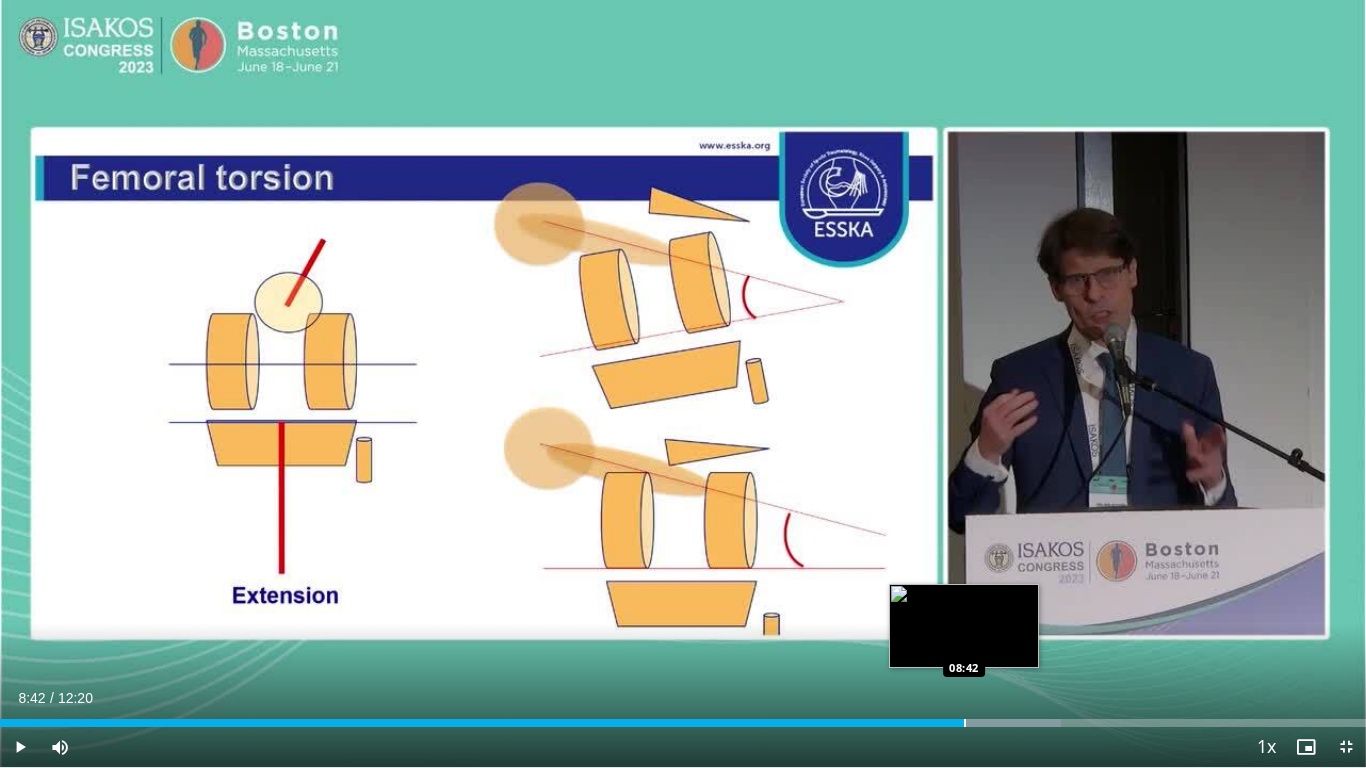 click at bounding box center (965, 723) 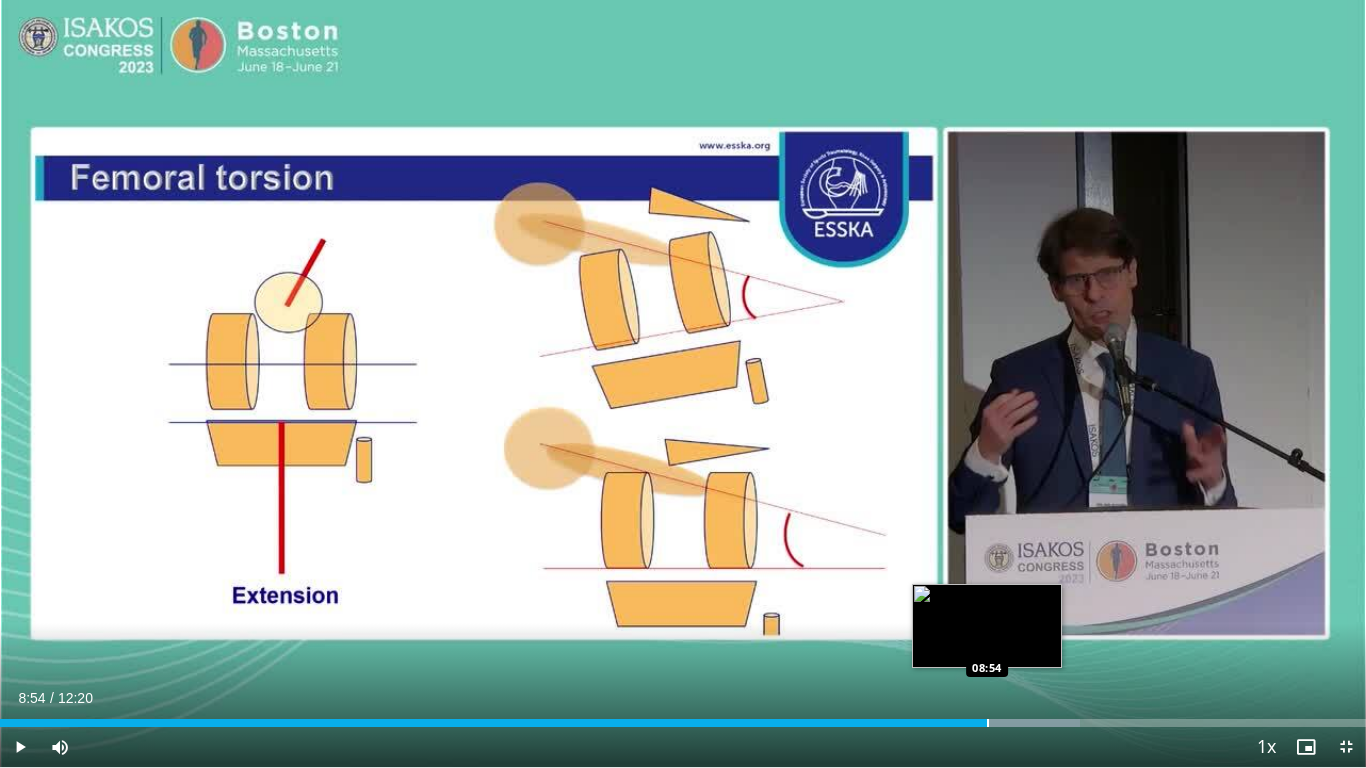 click at bounding box center [988, 723] 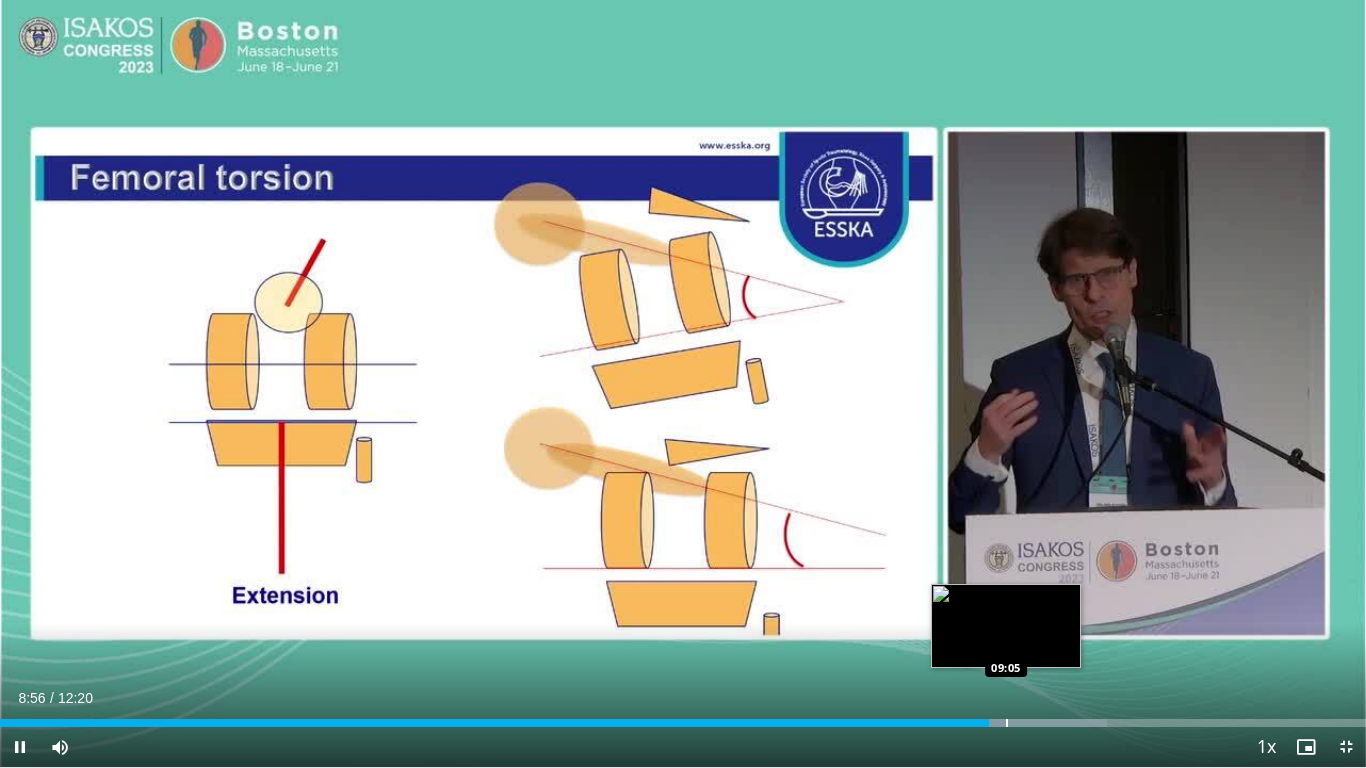 click at bounding box center [1007, 723] 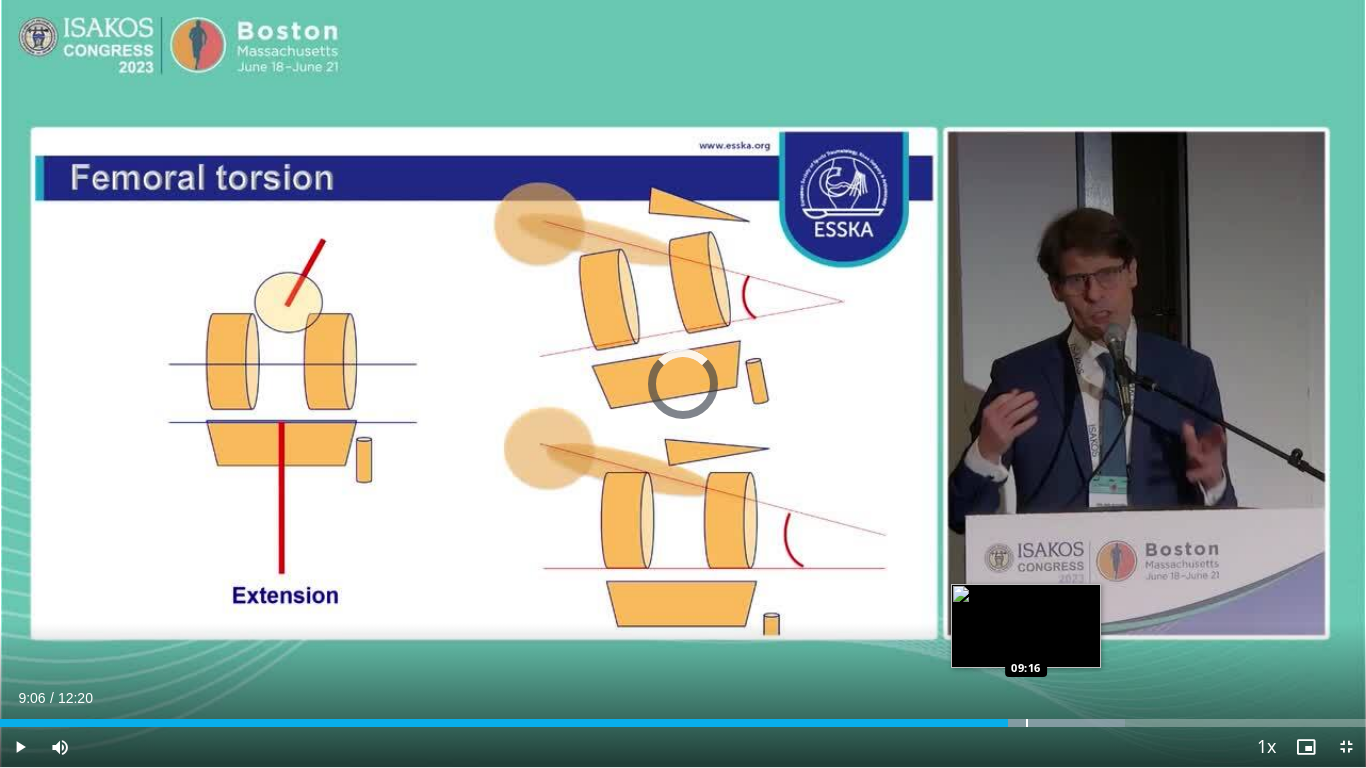 click on "Loaded :  82.39% 09:16 09:16" at bounding box center (683, 717) 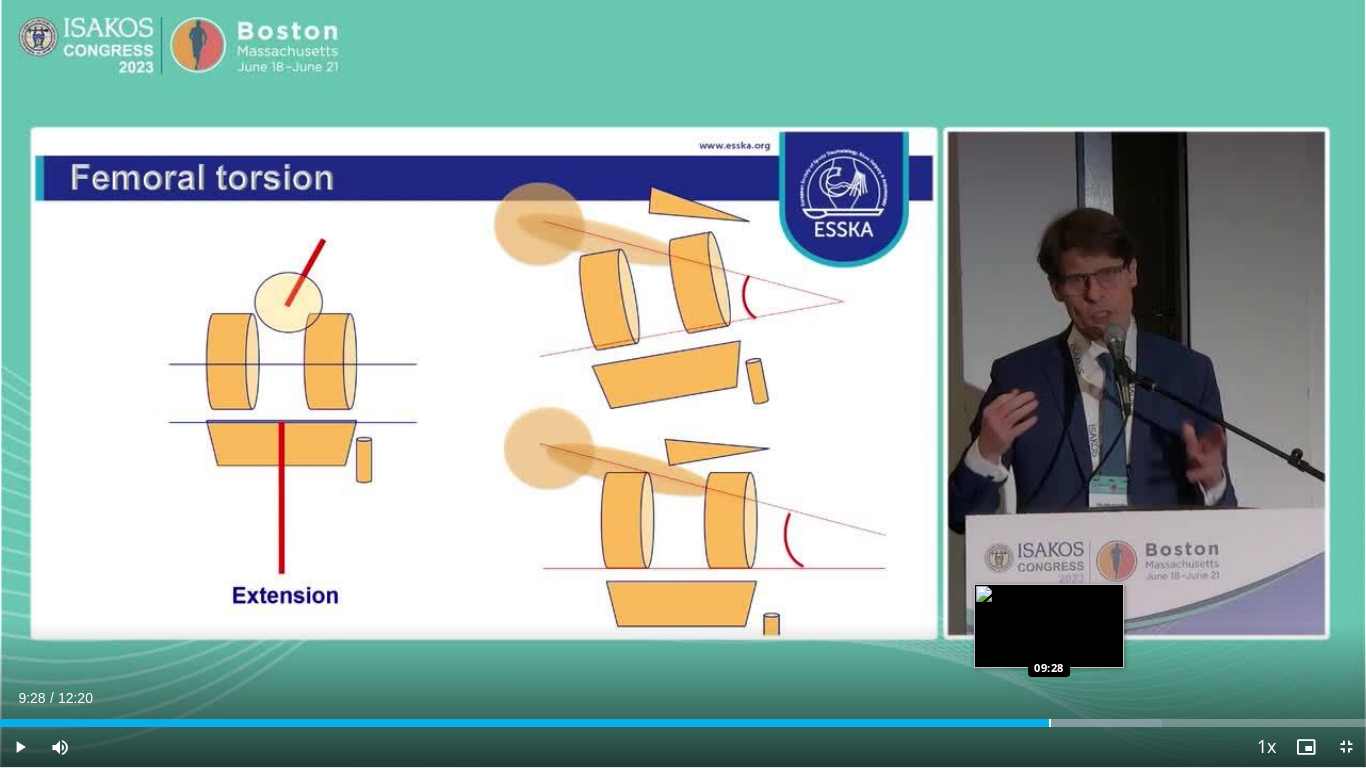 click at bounding box center [1050, 723] 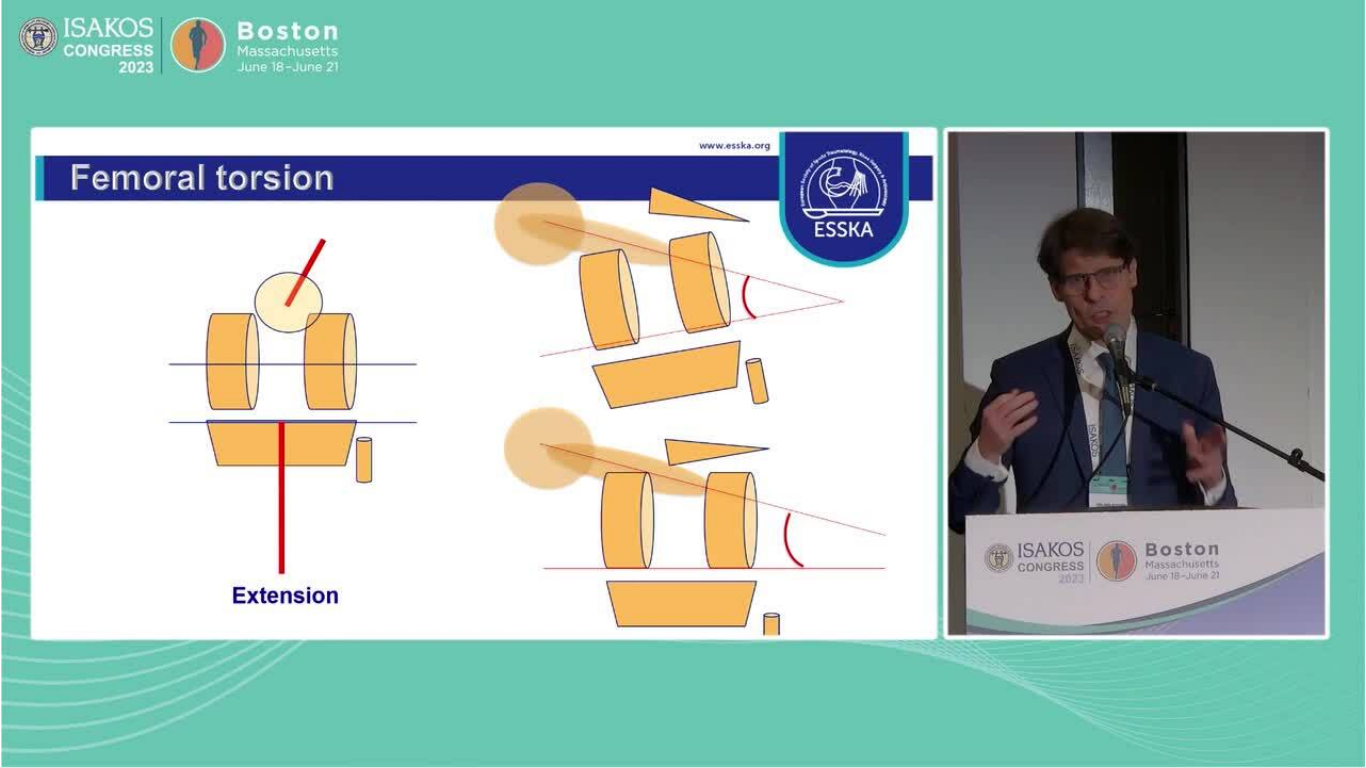 click on "**********" at bounding box center (683, 384) 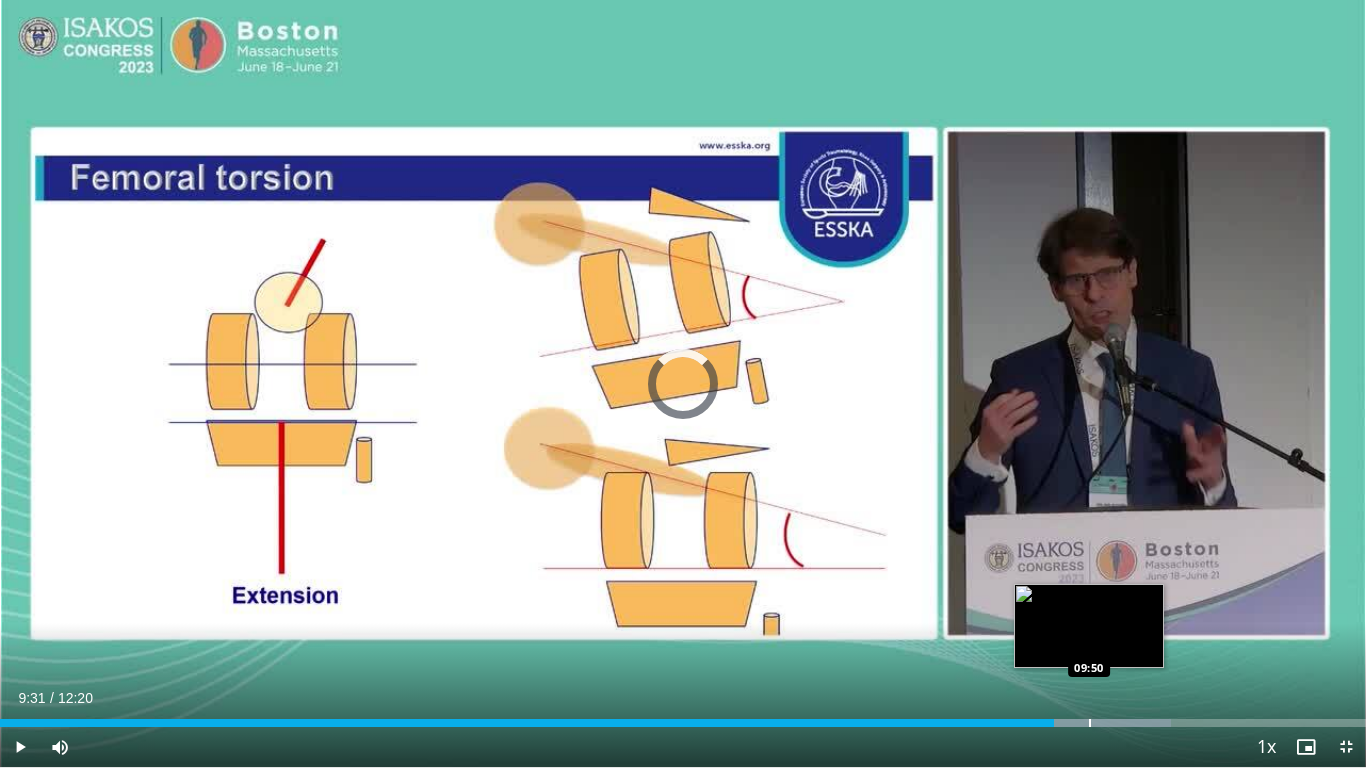 click at bounding box center (1090, 723) 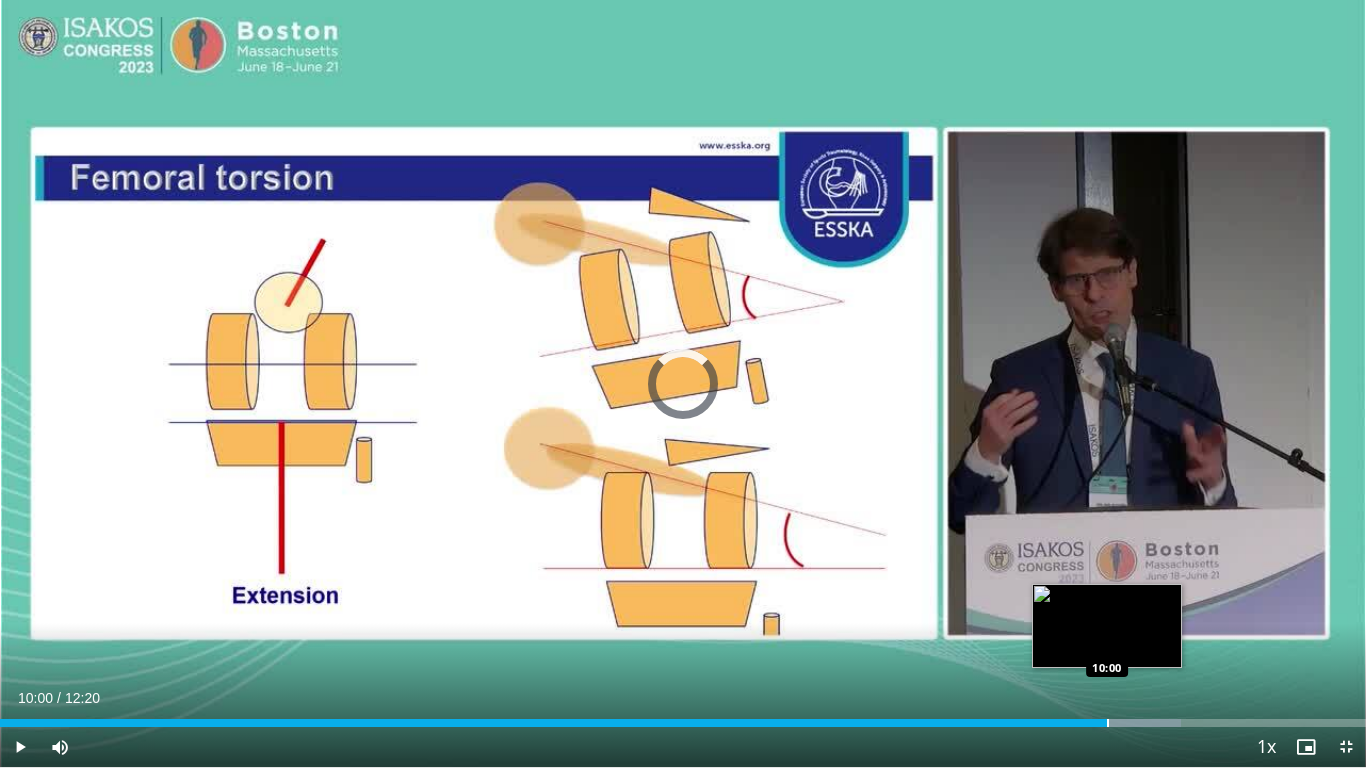 click at bounding box center (1108, 723) 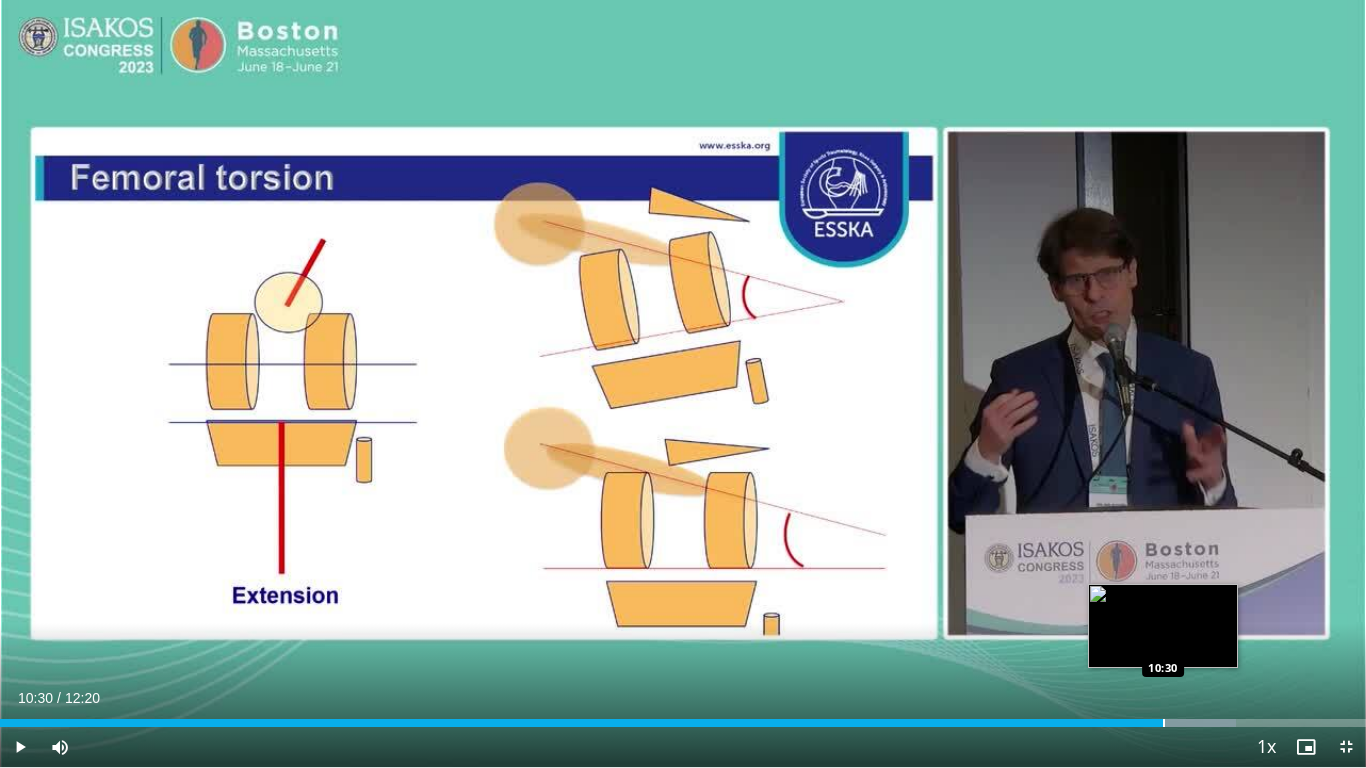 click at bounding box center (1164, 723) 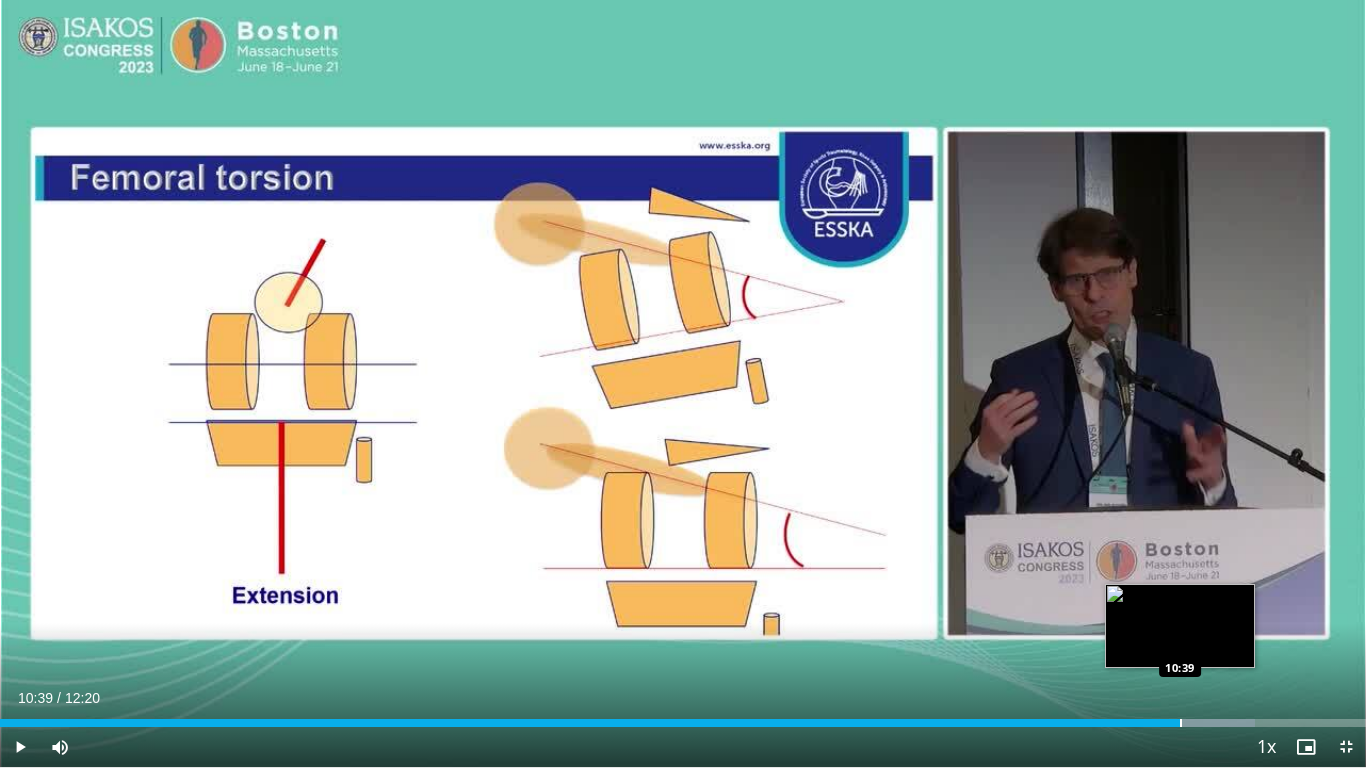 click on "Loaded :  91.84% 10:39 10:39" at bounding box center (683, 717) 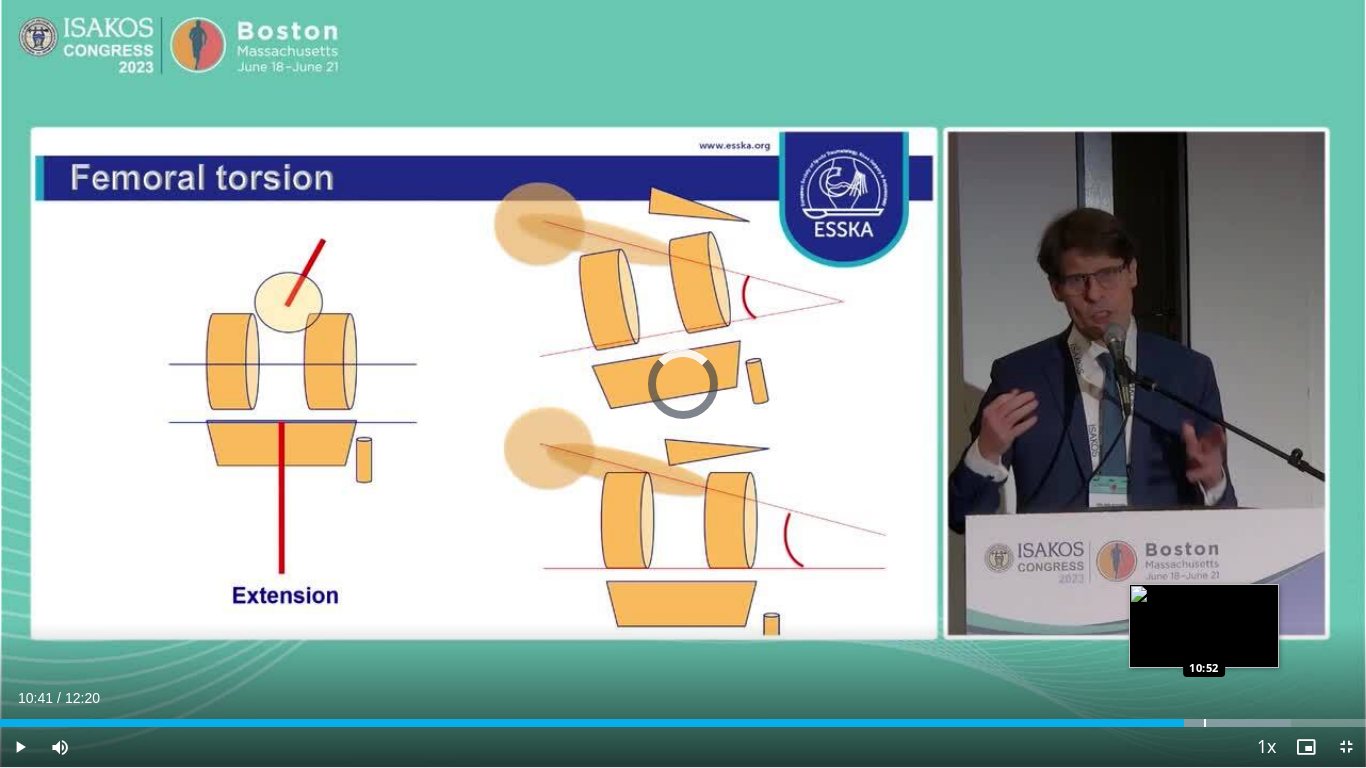 click on "Loaded :  94.54% 10:52 10:52" at bounding box center (683, 717) 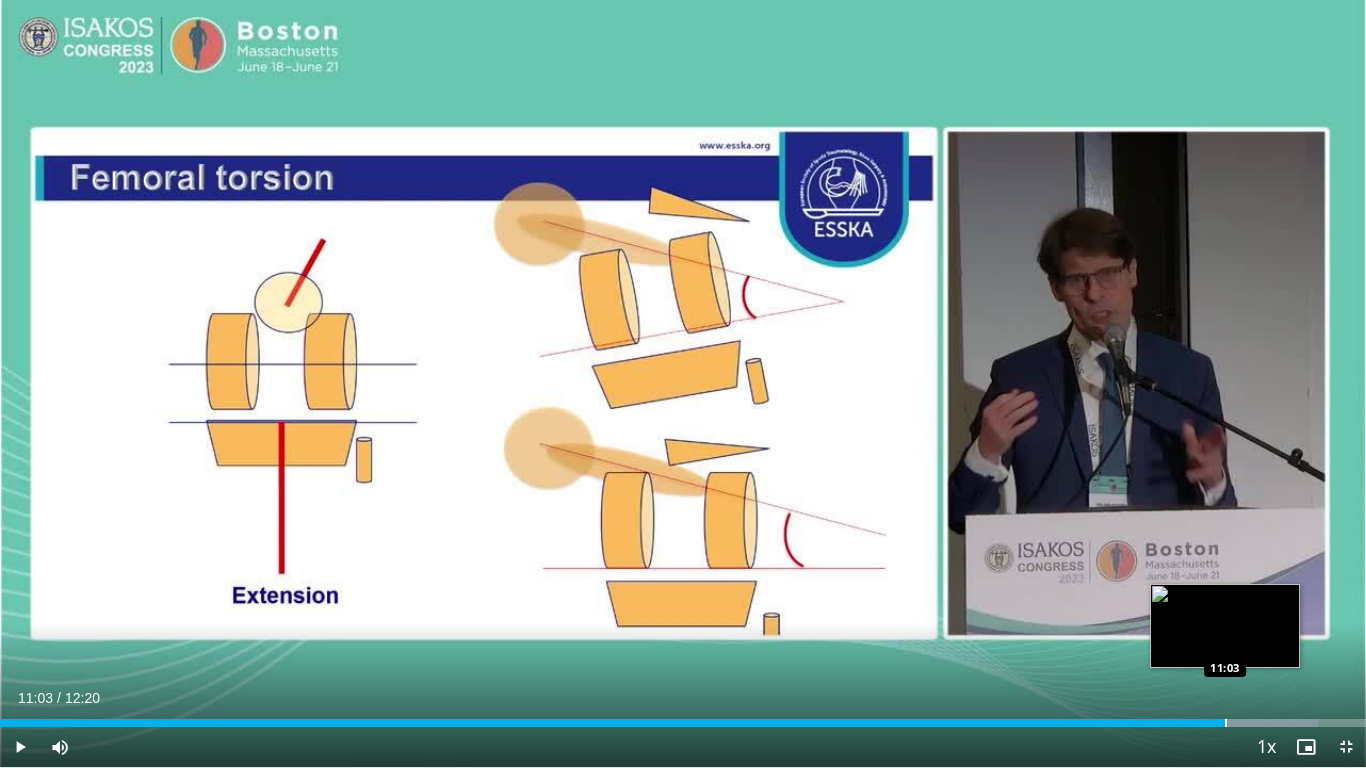 click on "Loaded :  96.46% 11:03 11:03" at bounding box center [683, 717] 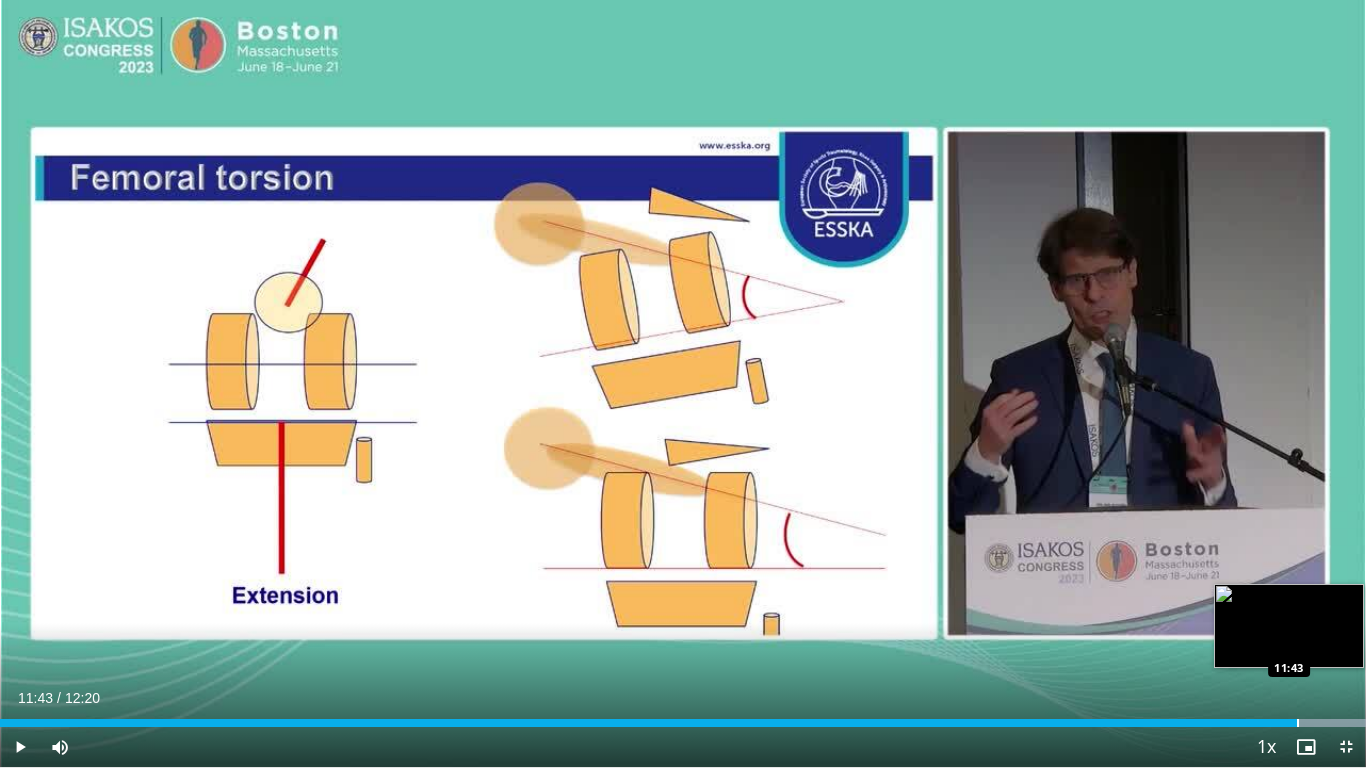 click on "Loaded :  100.00% 11:43 11:43" at bounding box center [683, 717] 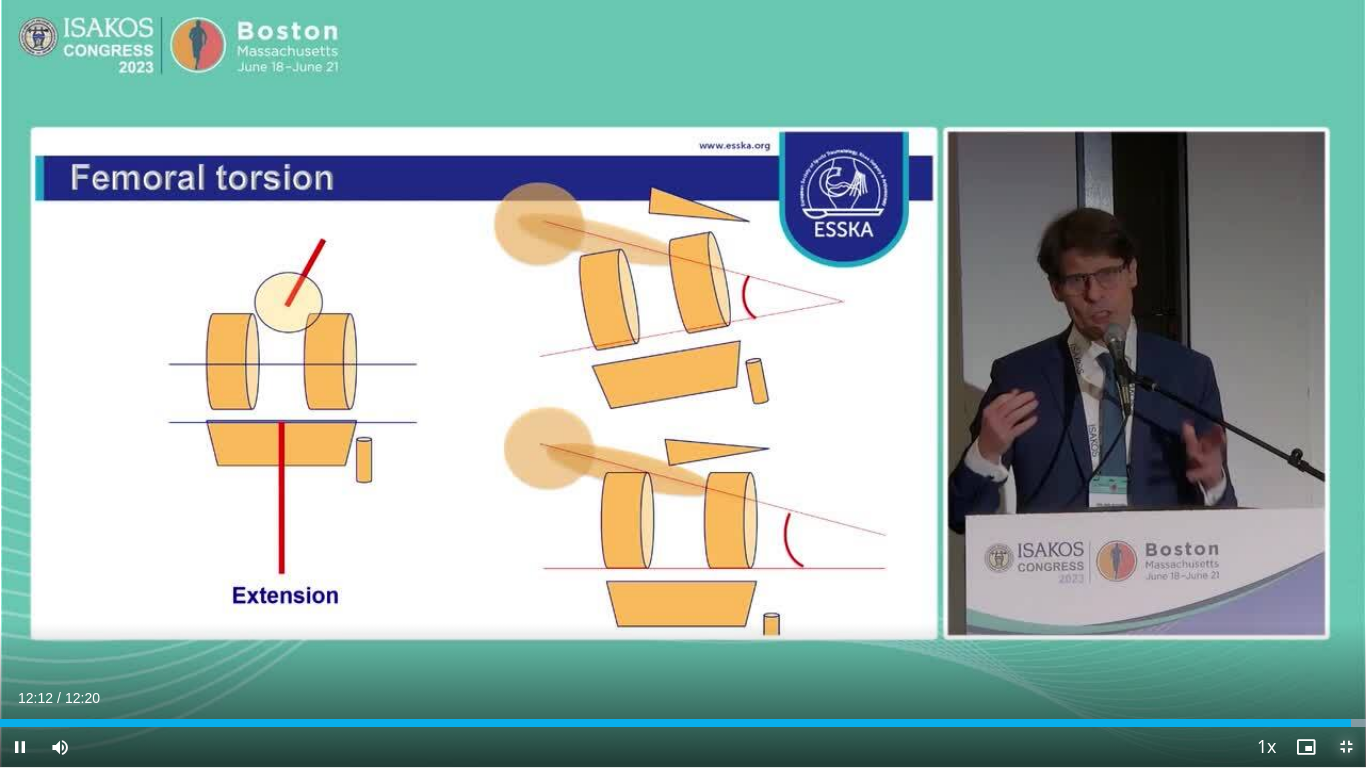 click at bounding box center [1346, 747] 